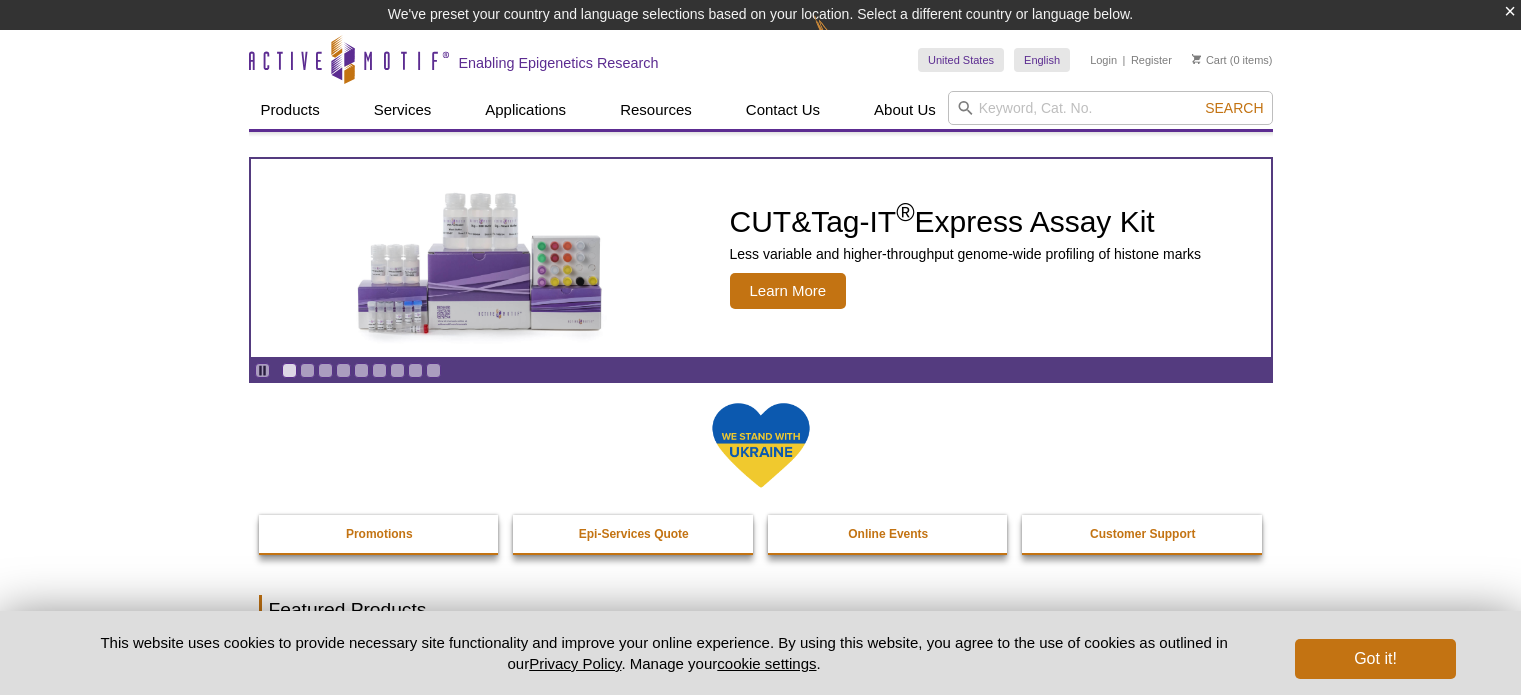 scroll, scrollTop: 0, scrollLeft: 0, axis: both 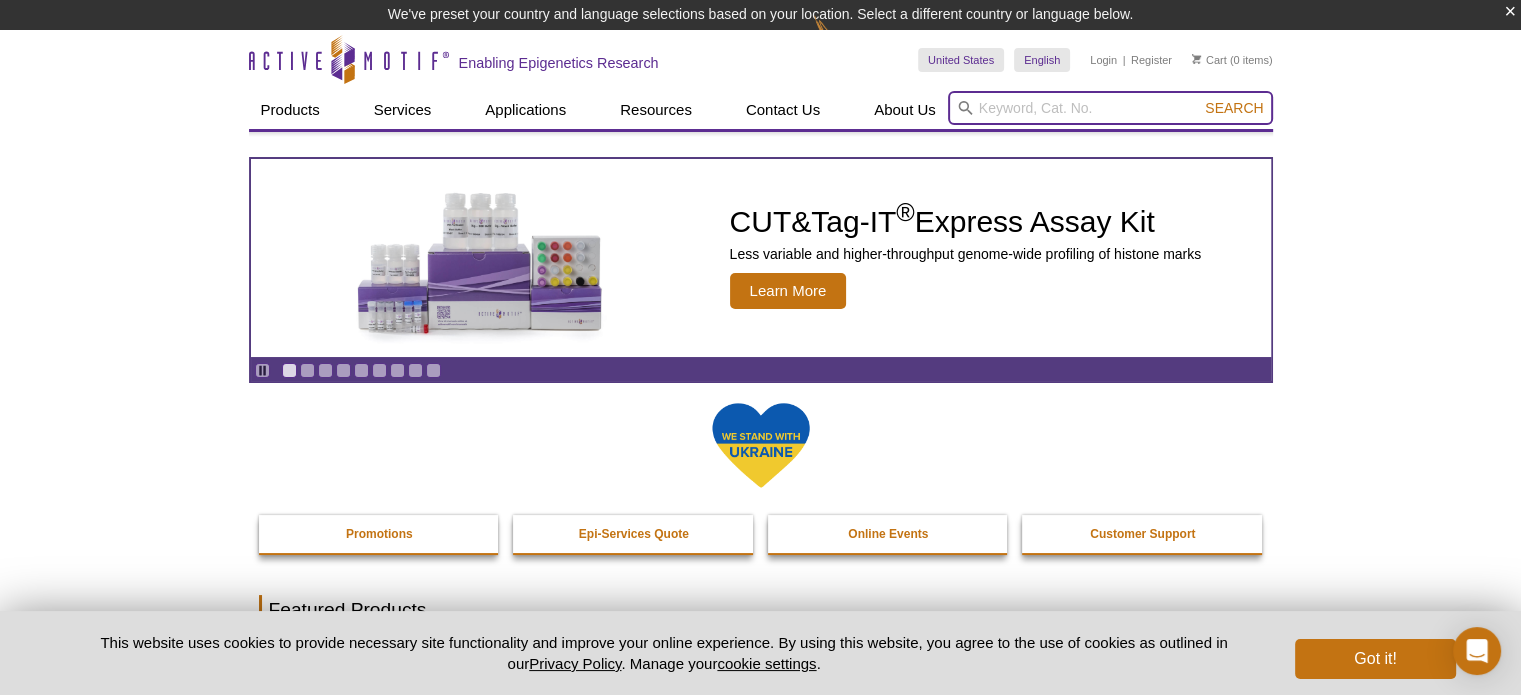 drag, startPoint x: 1020, startPoint y: 92, endPoint x: 1044, endPoint y: 91, distance: 24.020824 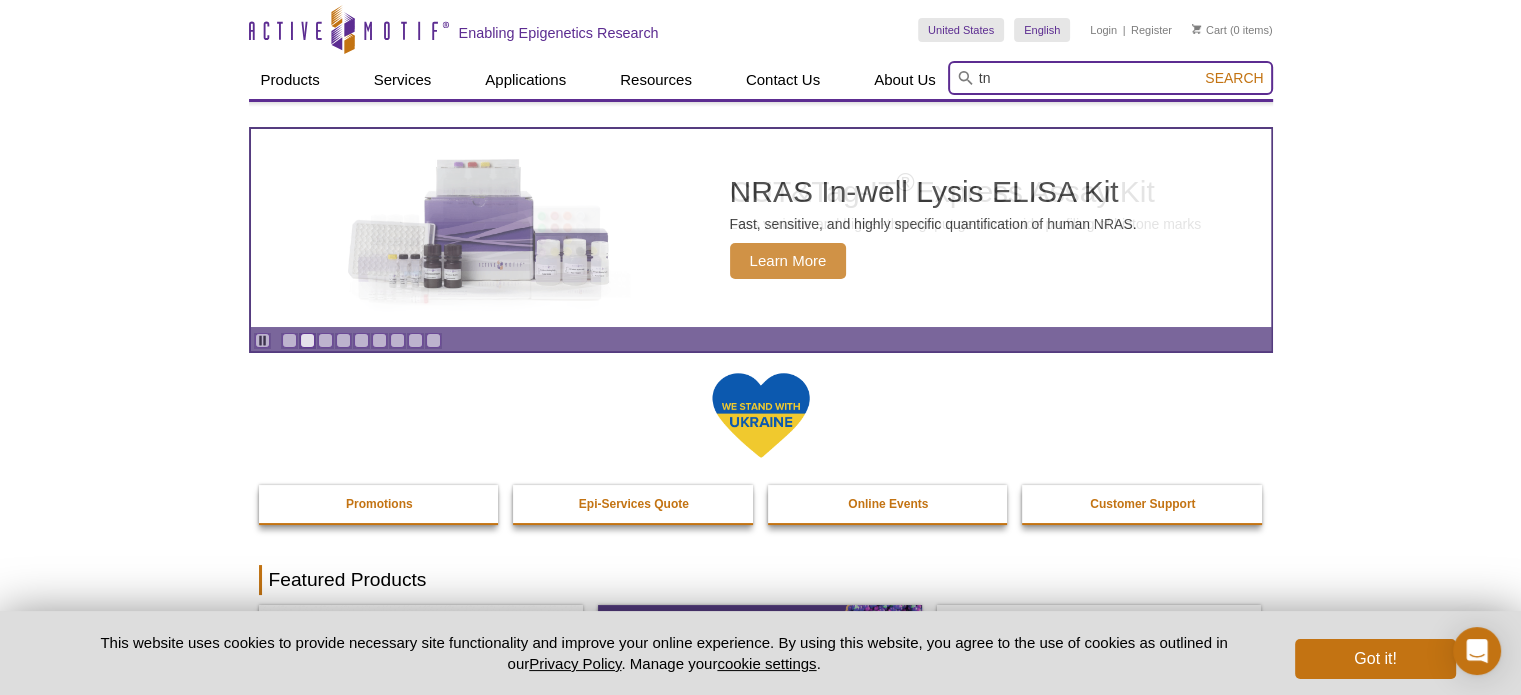 paste on "81286" 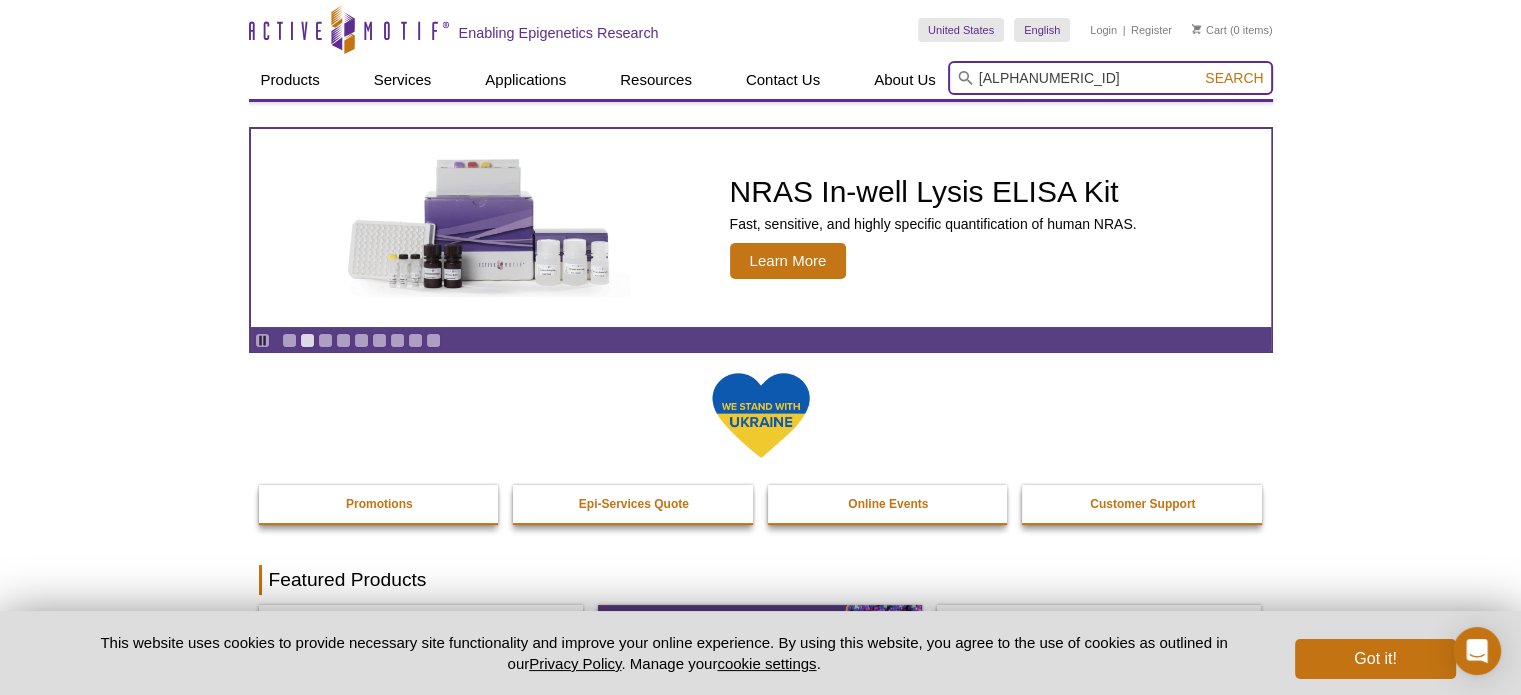 click on "tn581286" at bounding box center [1110, 78] 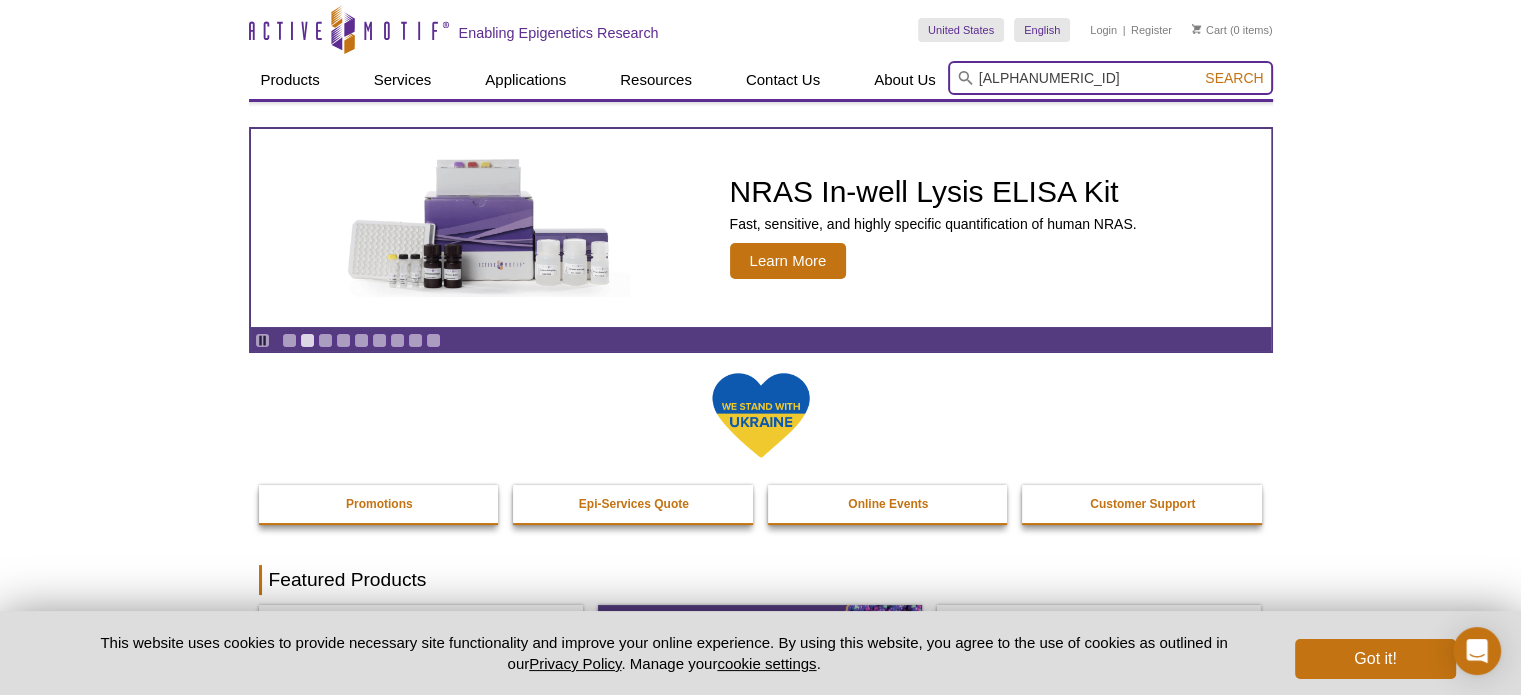 click on "tn581286" at bounding box center (1110, 78) 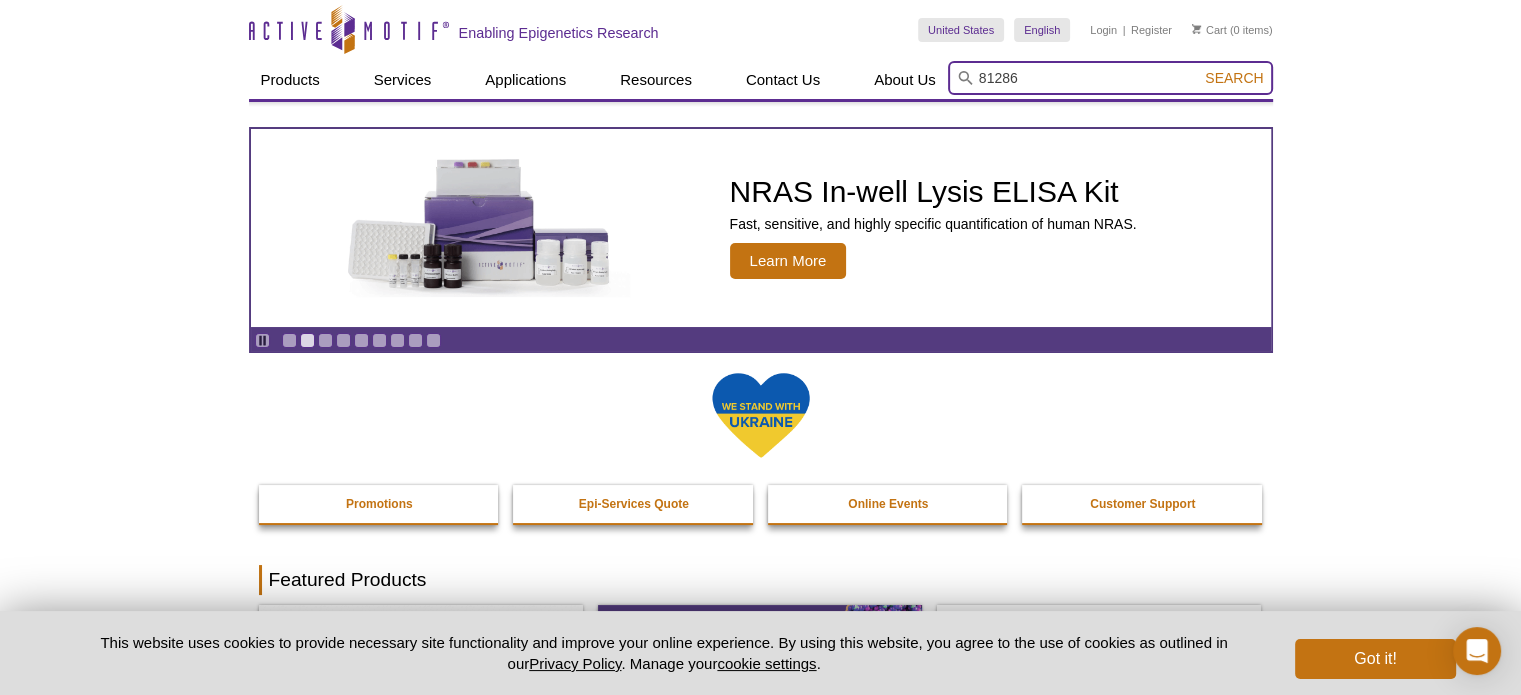 type on "81286" 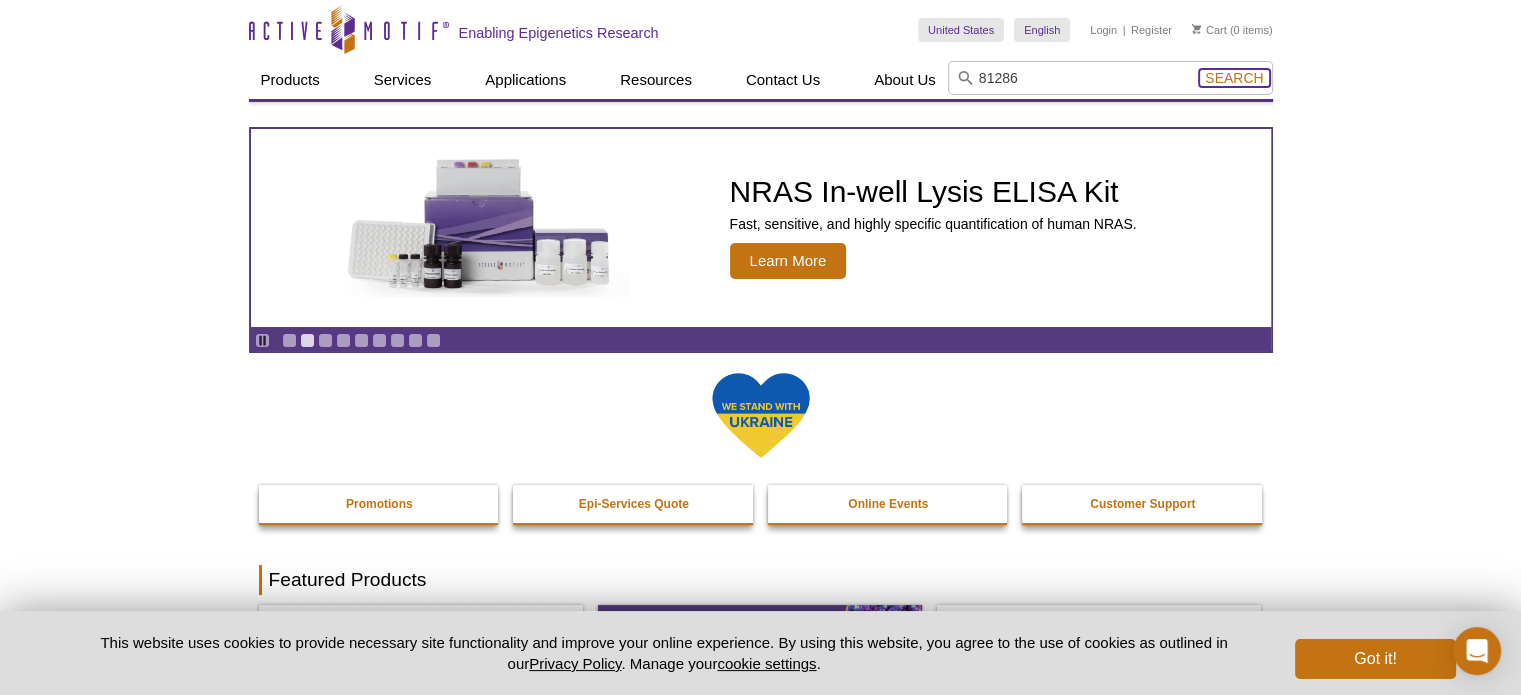 click on "Search" at bounding box center (1234, 78) 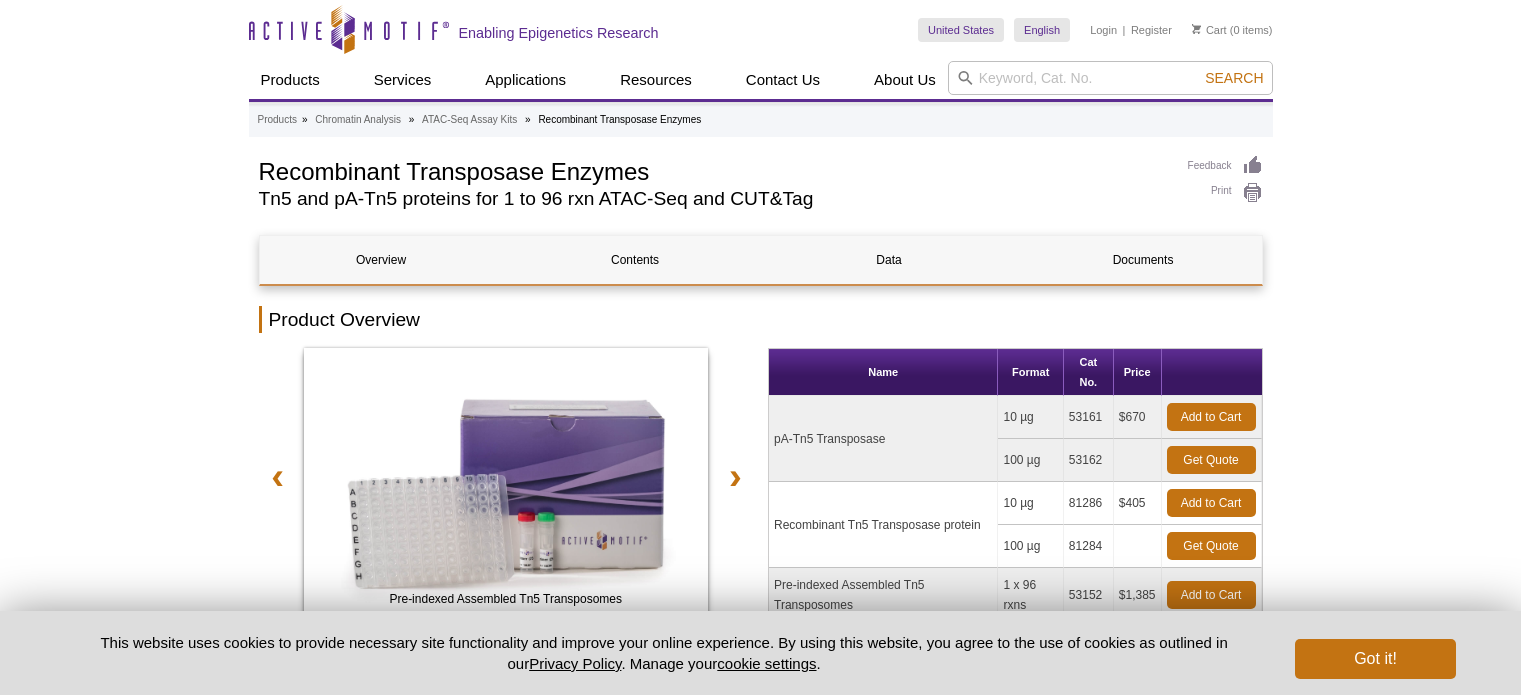 scroll, scrollTop: 0, scrollLeft: 0, axis: both 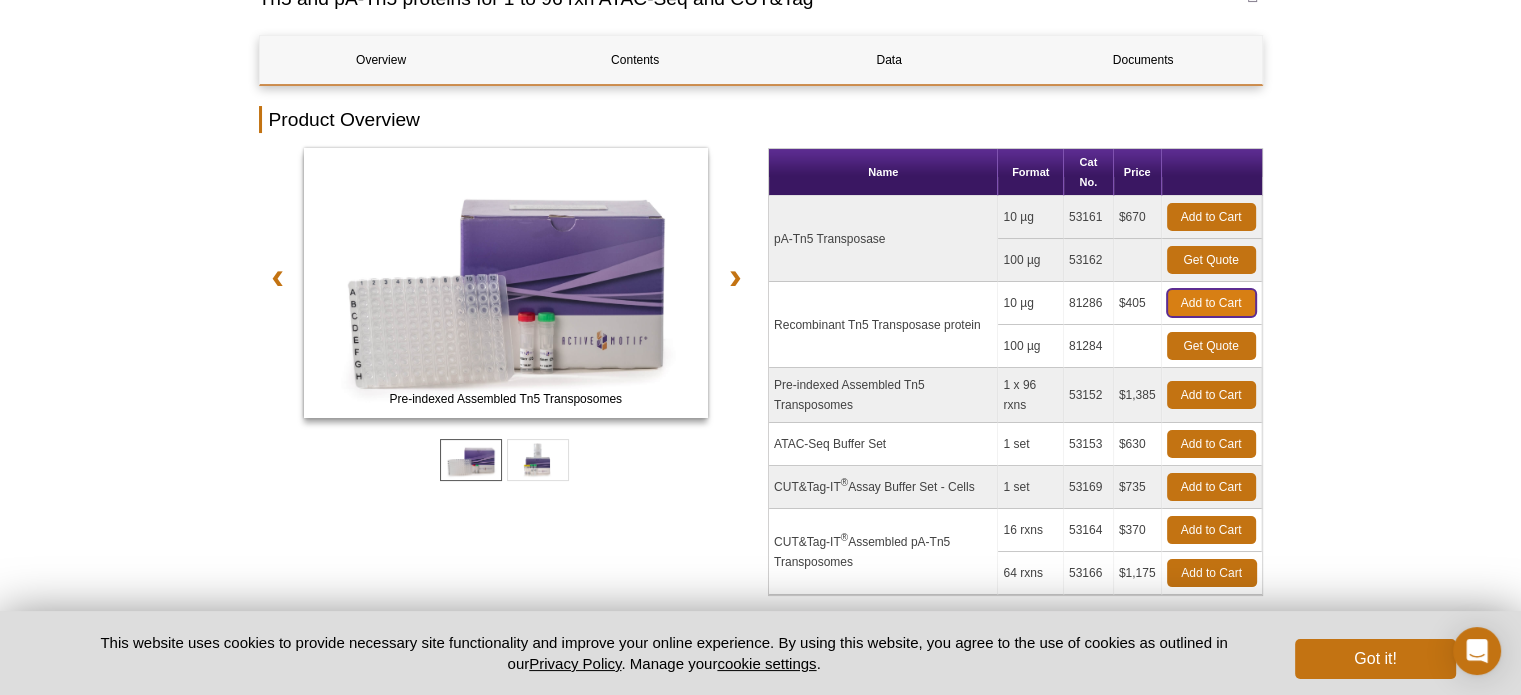 click on "Add to Cart" at bounding box center [1211, 303] 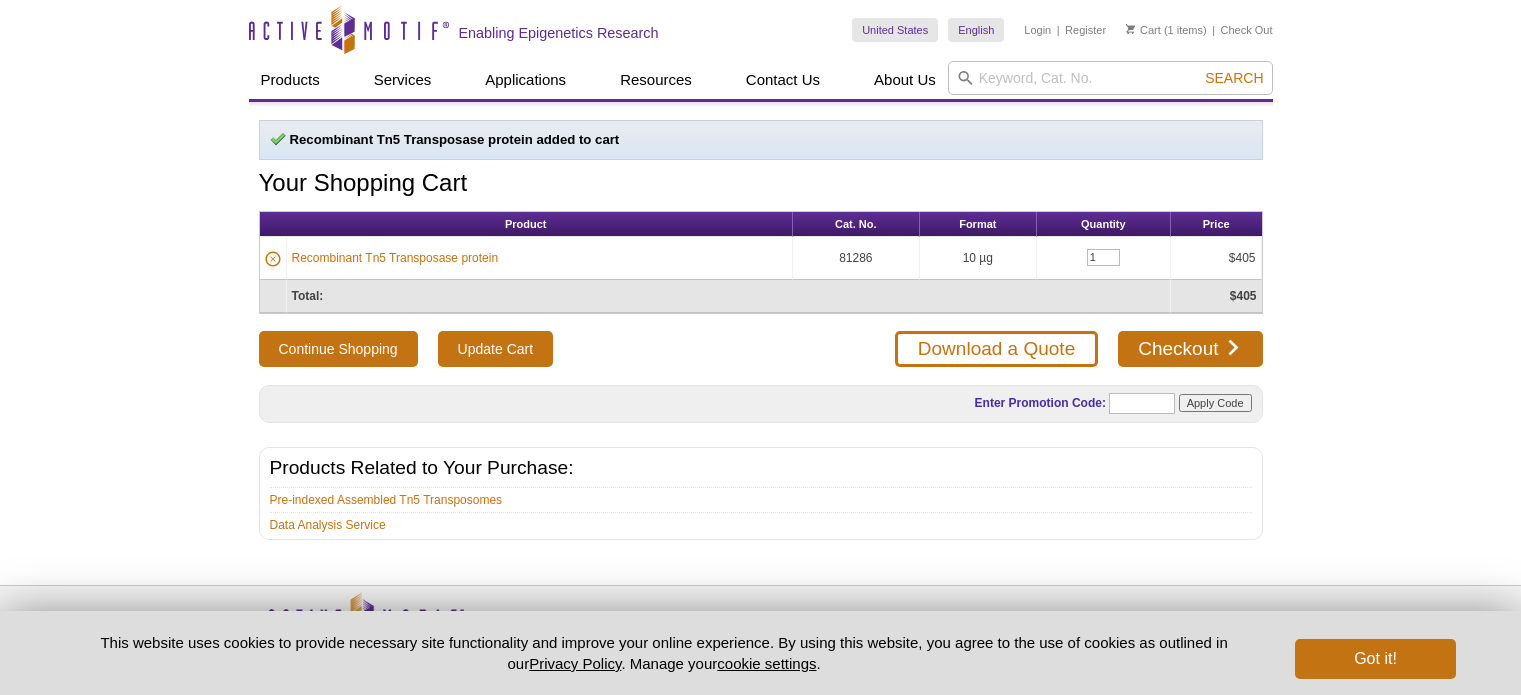 scroll, scrollTop: 0, scrollLeft: 0, axis: both 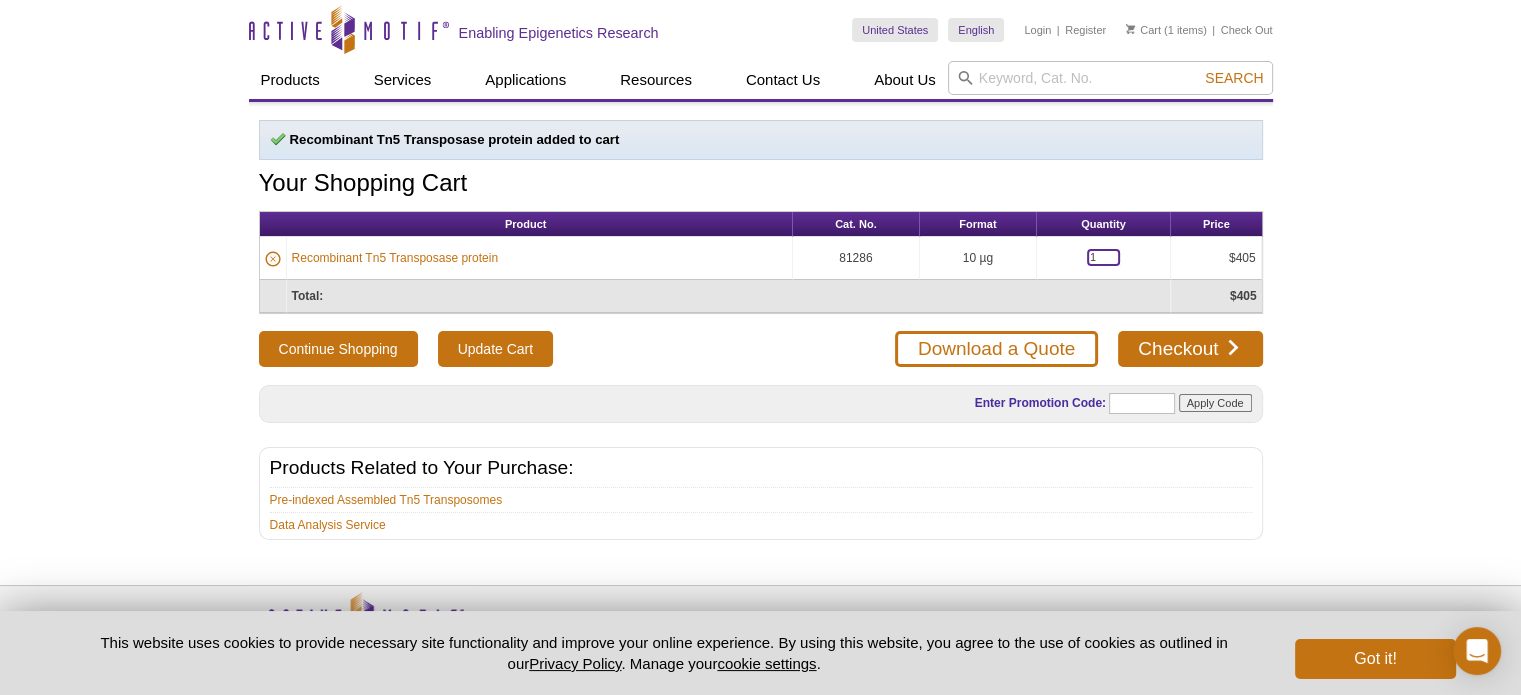 drag, startPoint x: 1089, startPoint y: 246, endPoint x: 797, endPoint y: 240, distance: 292.06165 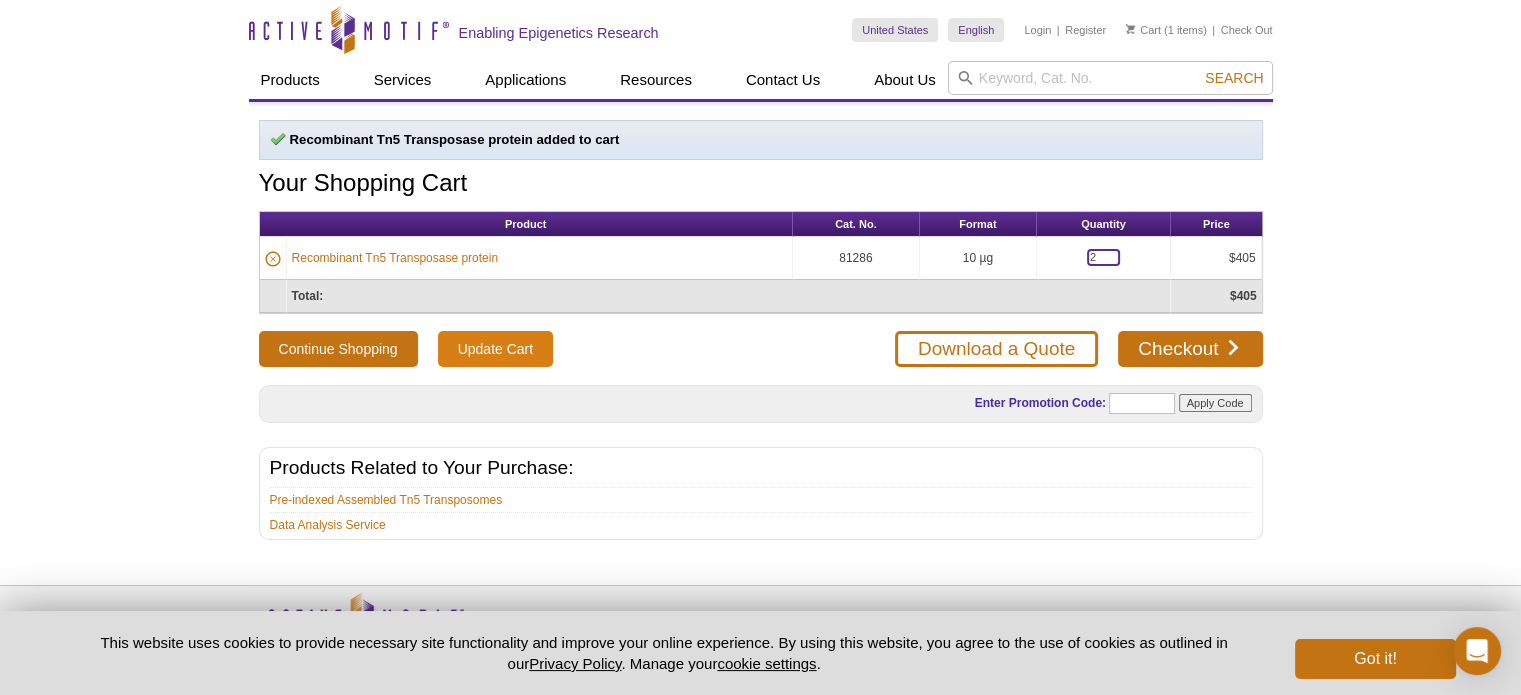 type on "2" 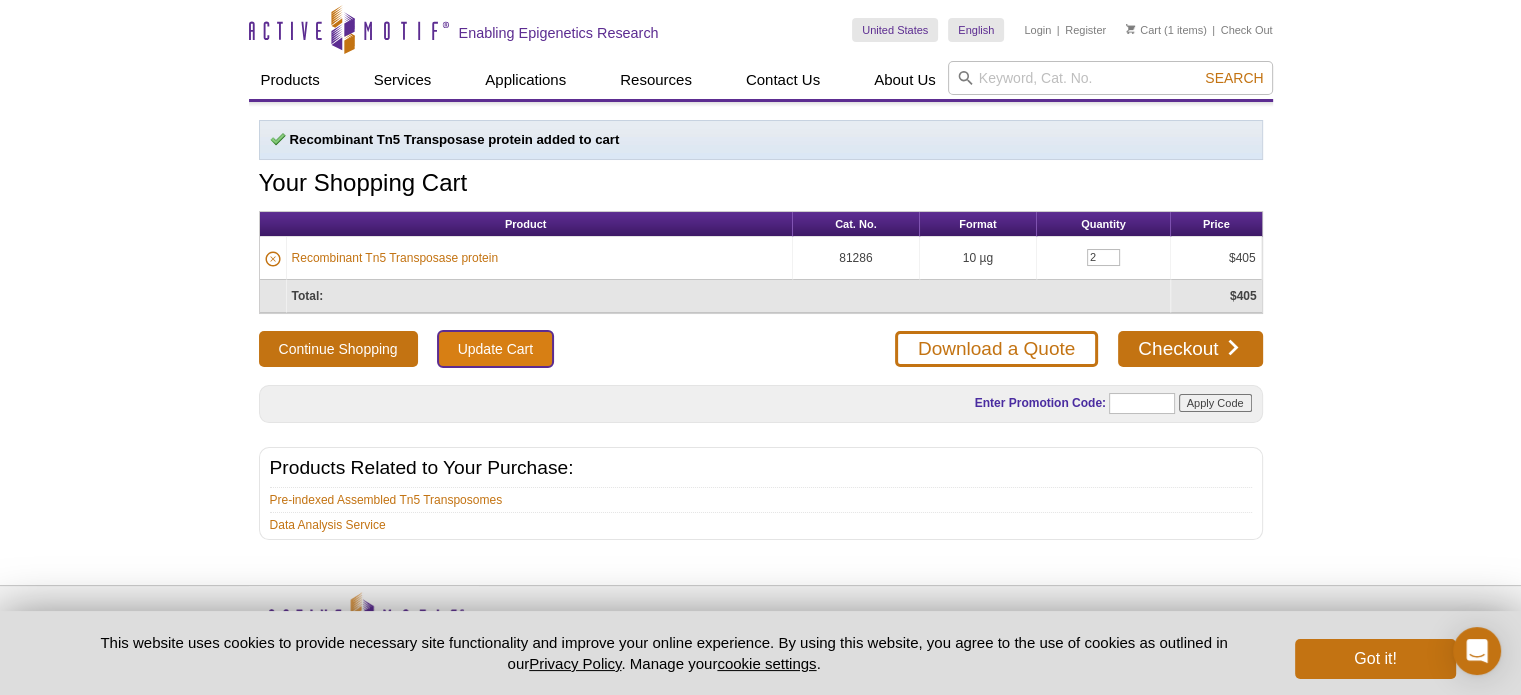 click on "Update Cart" at bounding box center [495, 349] 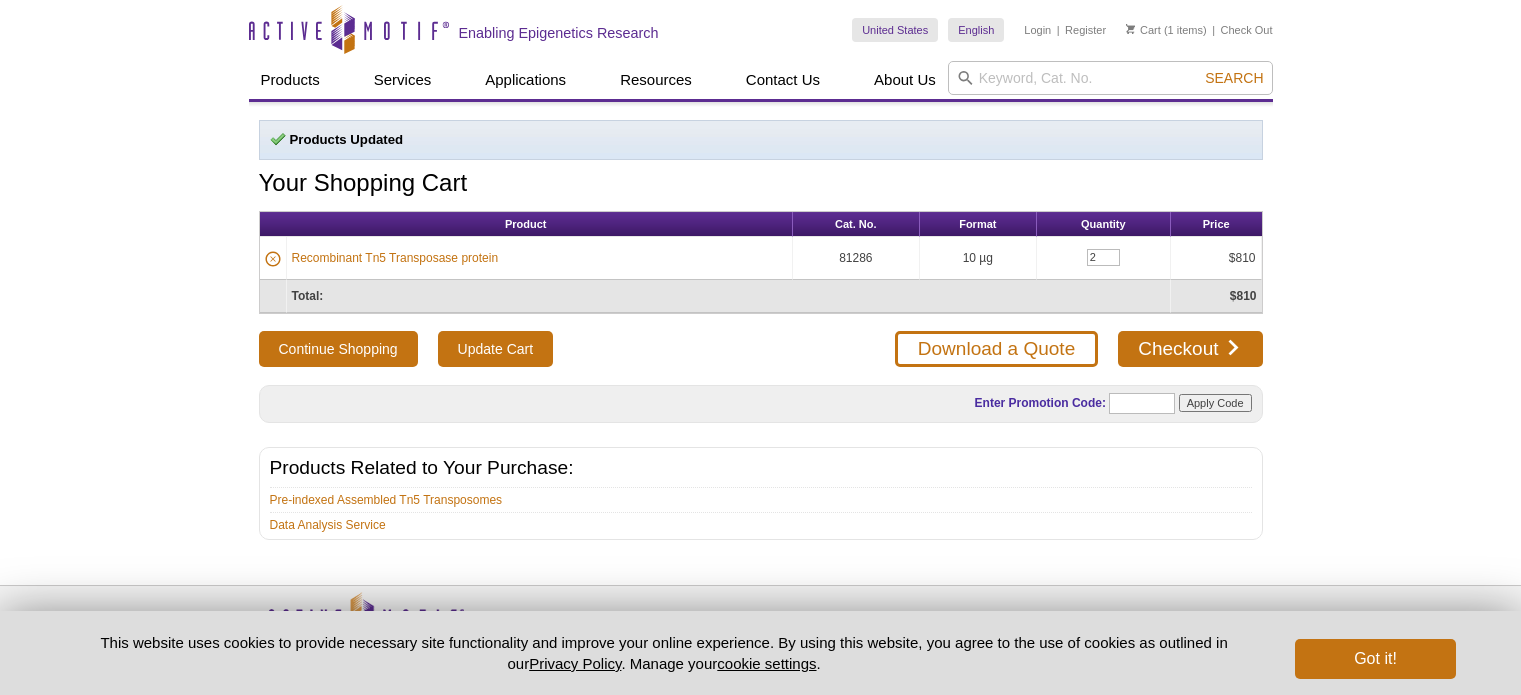 scroll, scrollTop: 0, scrollLeft: 0, axis: both 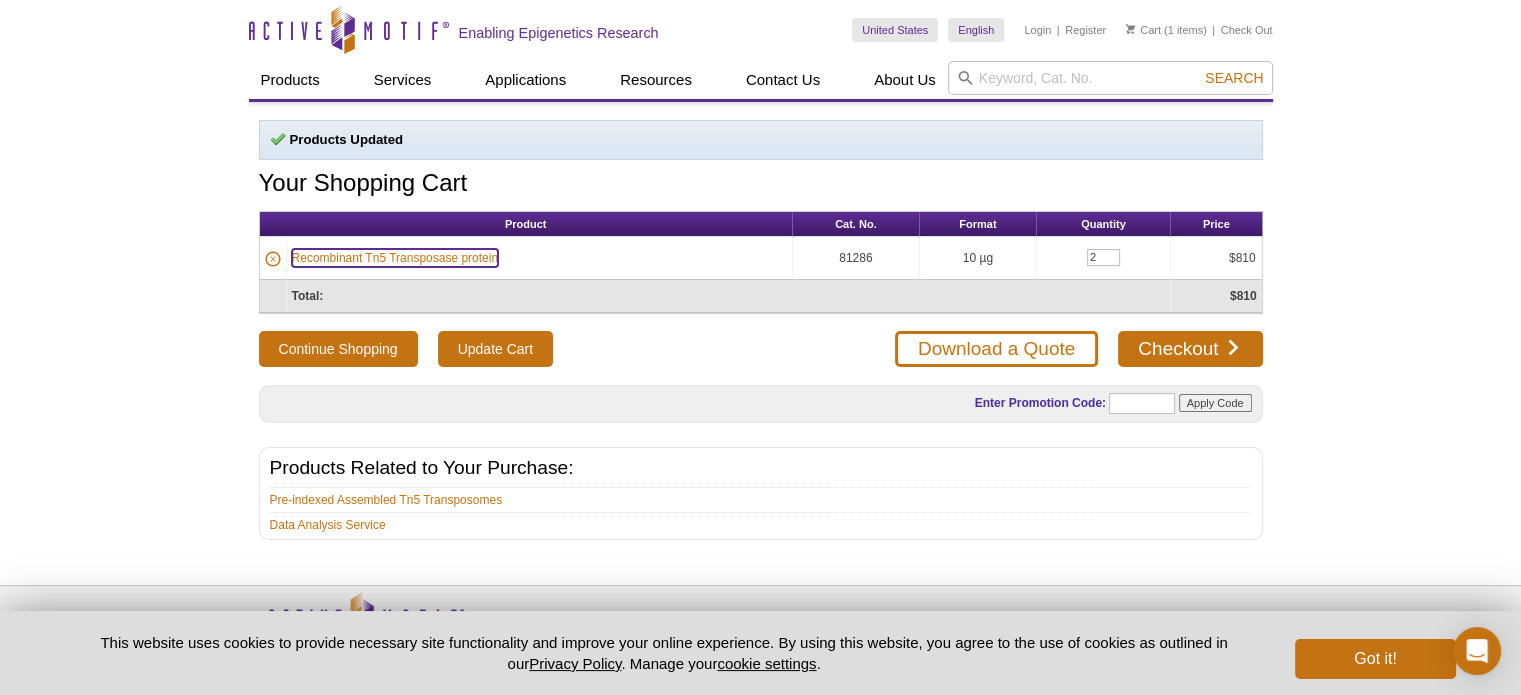 click on "Recombinant Tn5 Transposase protein" at bounding box center (395, 258) 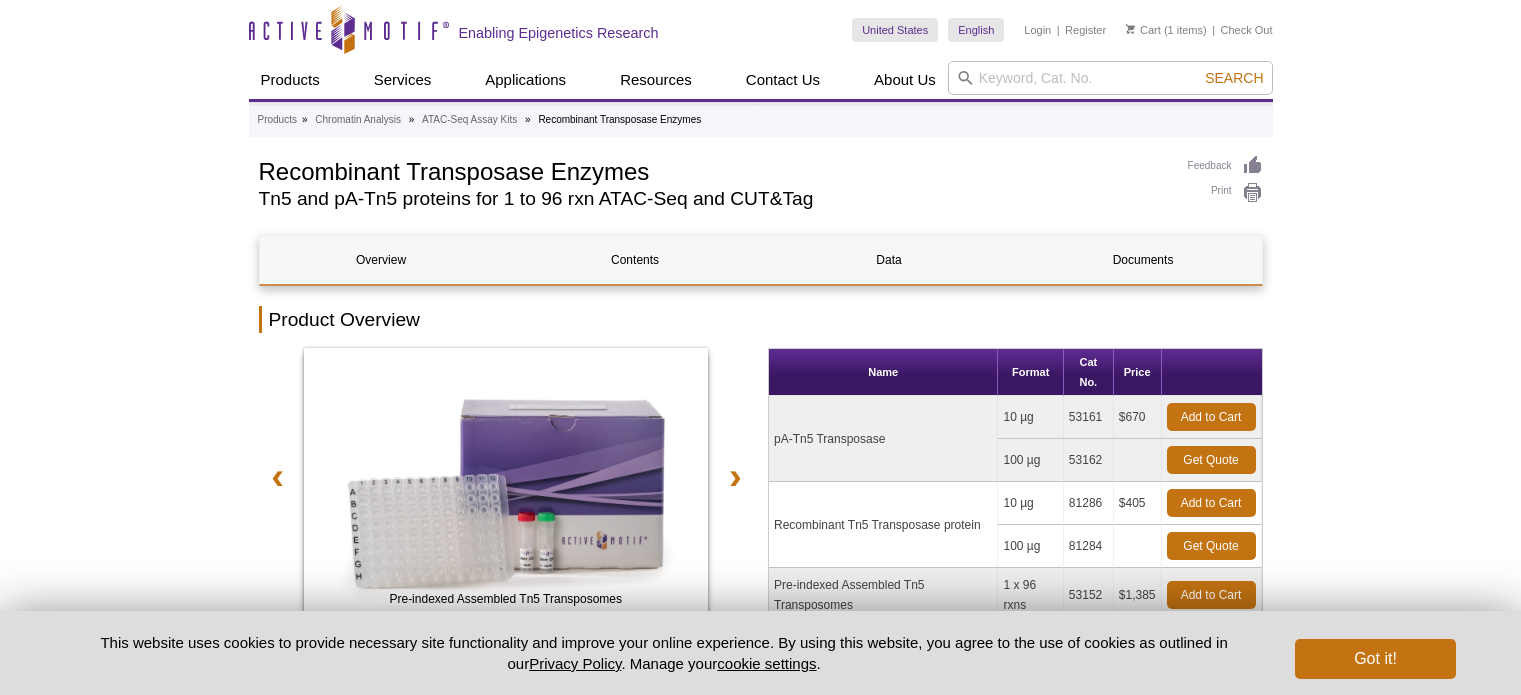 scroll, scrollTop: 0, scrollLeft: 0, axis: both 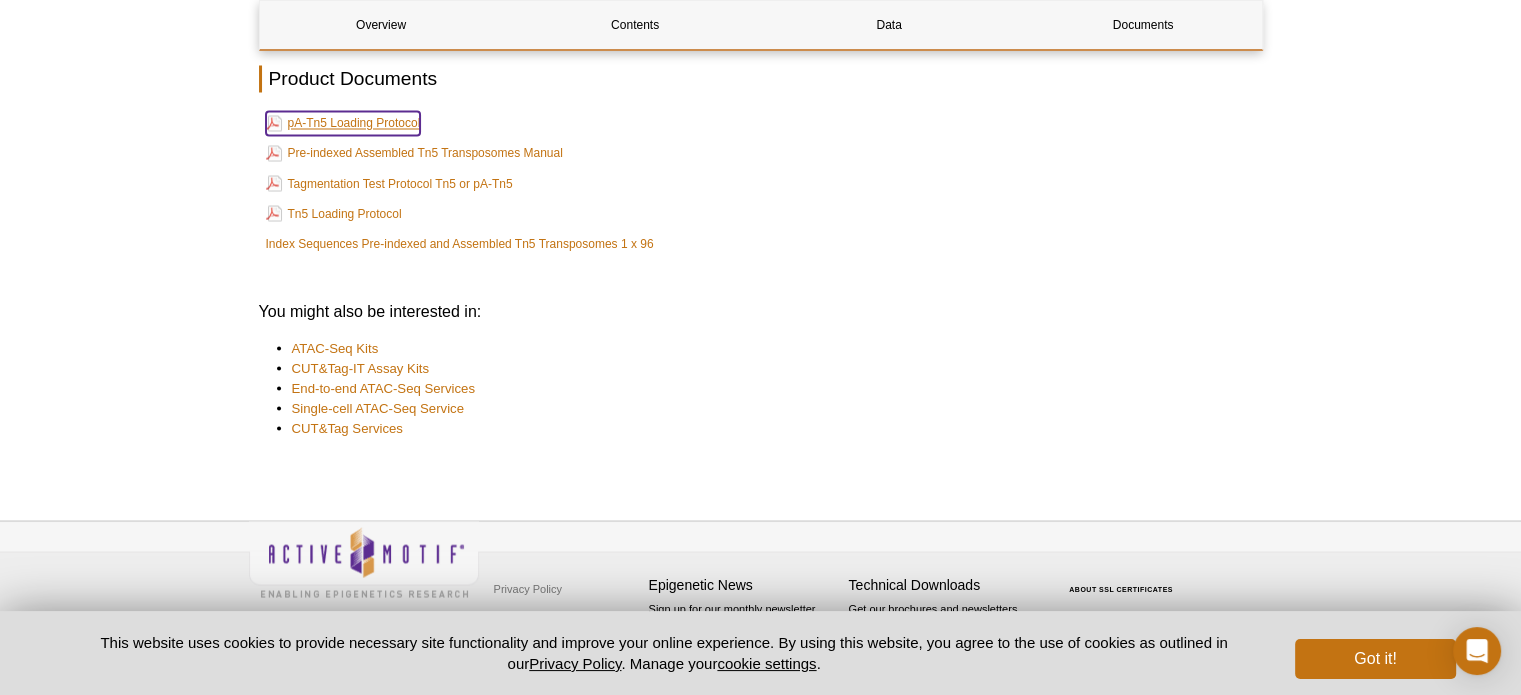 click on "pA-Tn5 Loading Protocol" at bounding box center [343, 123] 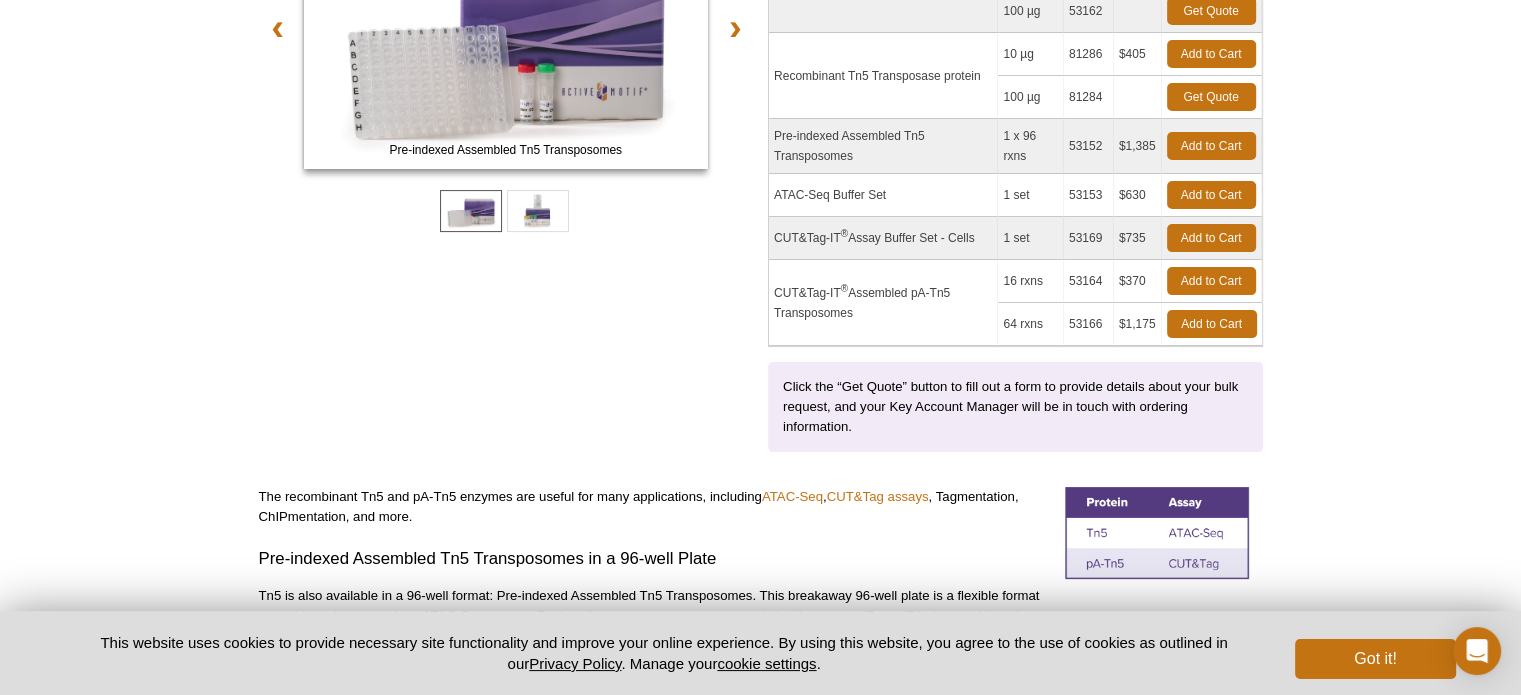 scroll, scrollTop: 0, scrollLeft: 0, axis: both 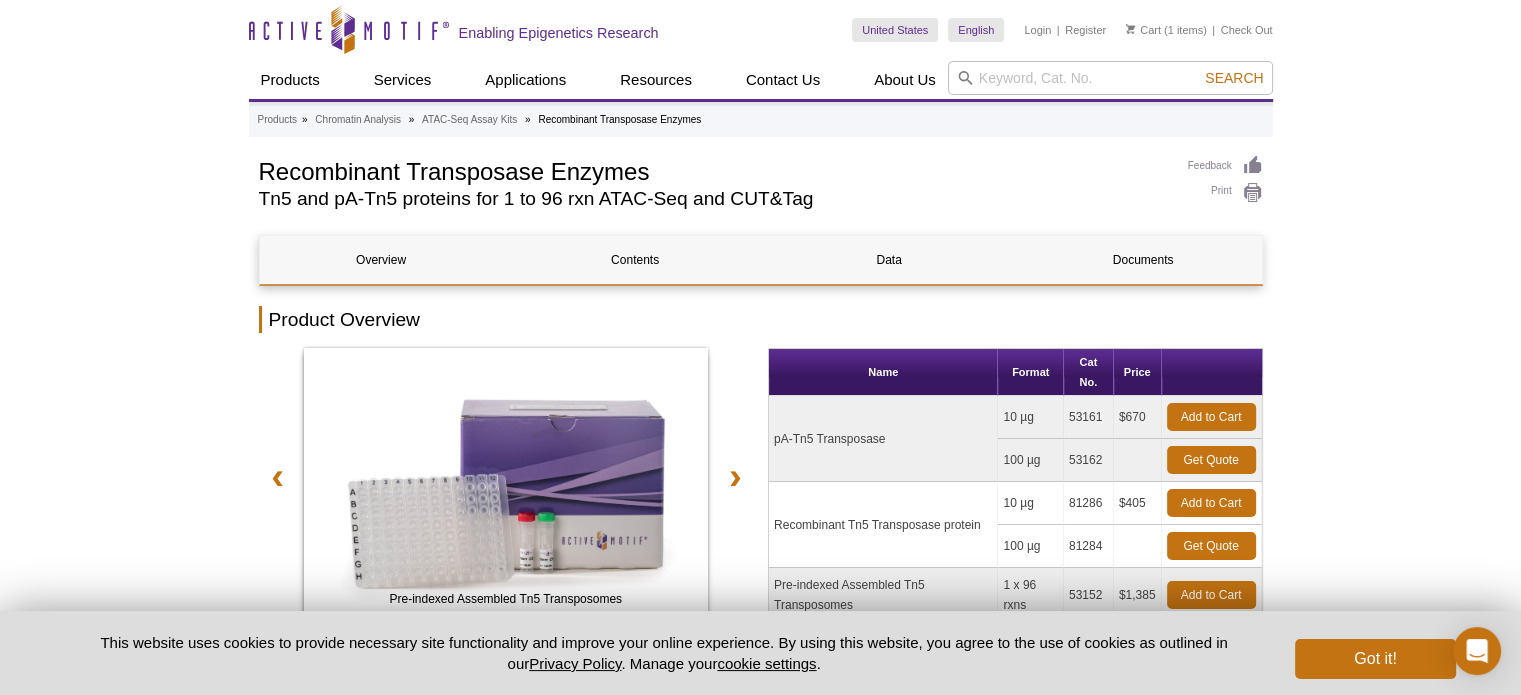 click on "United States
Australia
Austria
Belgium
Brazil
Canada
China
Czech Republic
Denmark
Finland
France
Germany
Greece
Hungary
Iceland
India
Ireland
Israel
Italy
Japan
Korea
Luxembourg
Malaysia
Netherlands, The
New Zealand
Norway
Poland
Portugal
Singapore
Slovakia
Spain" at bounding box center [1062, 30] 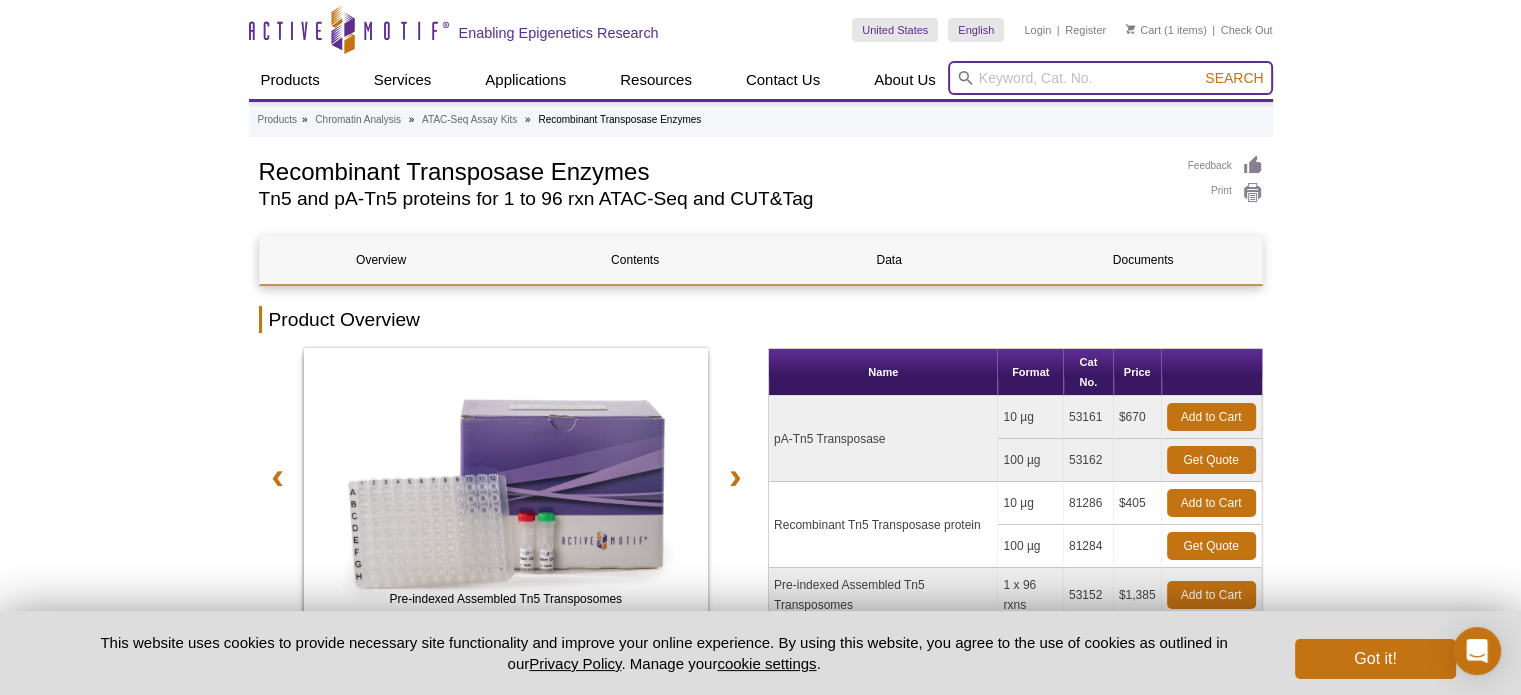click at bounding box center [1110, 78] 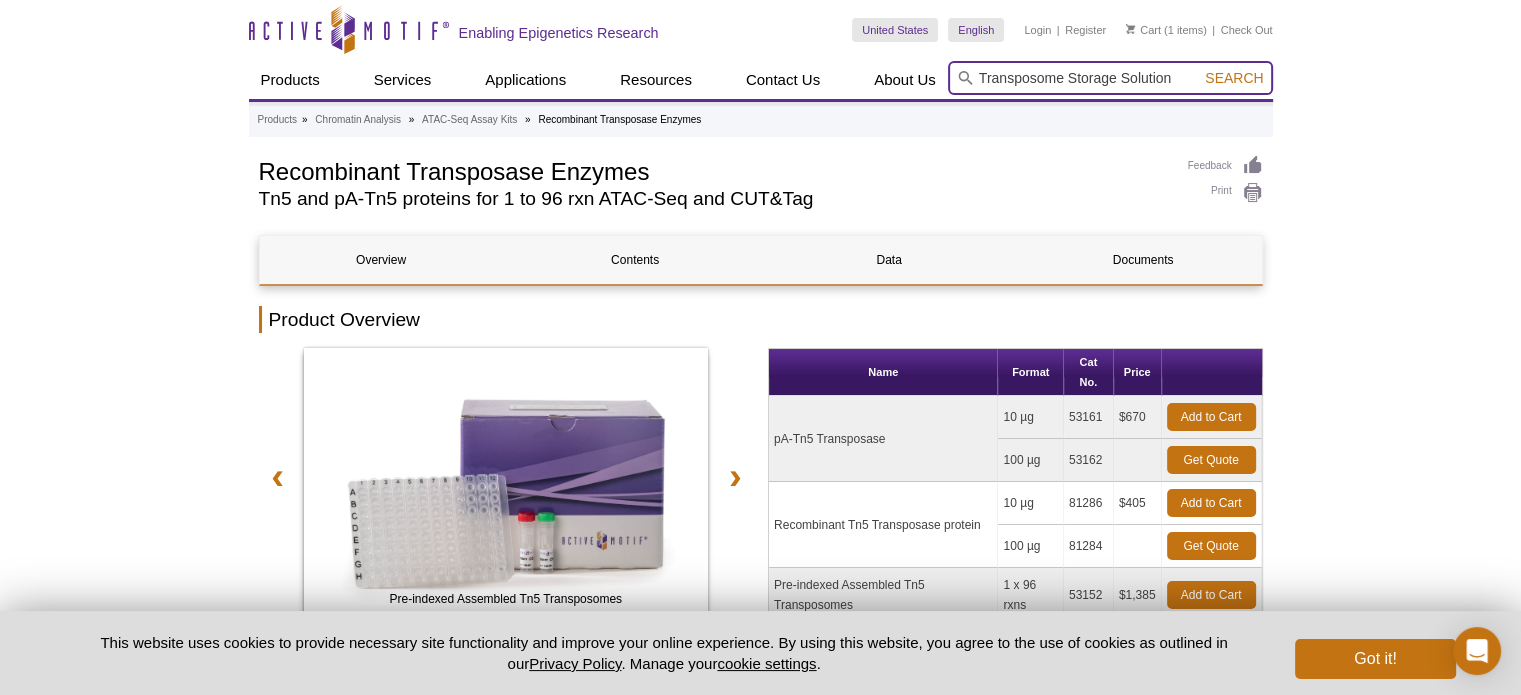 type on "Transposome Storage Solution" 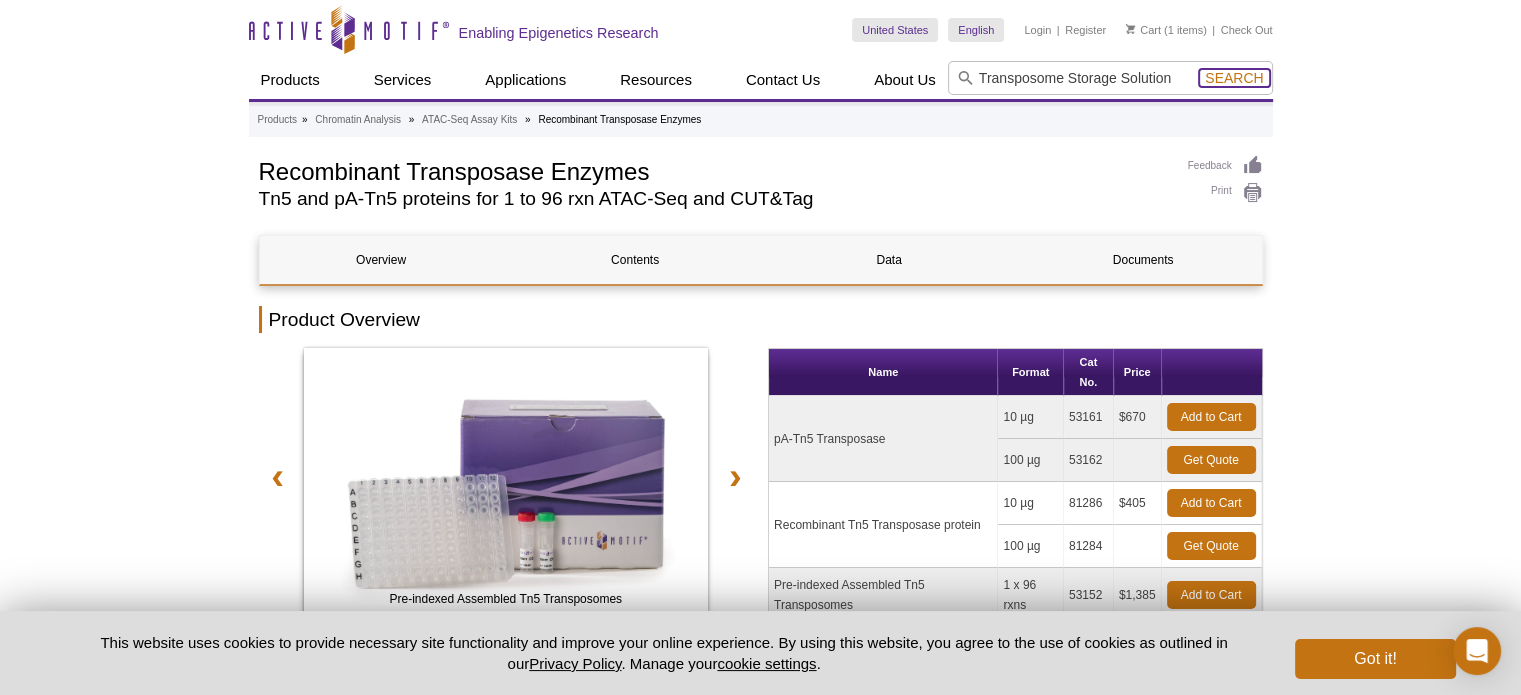 click on "Search" at bounding box center (1234, 78) 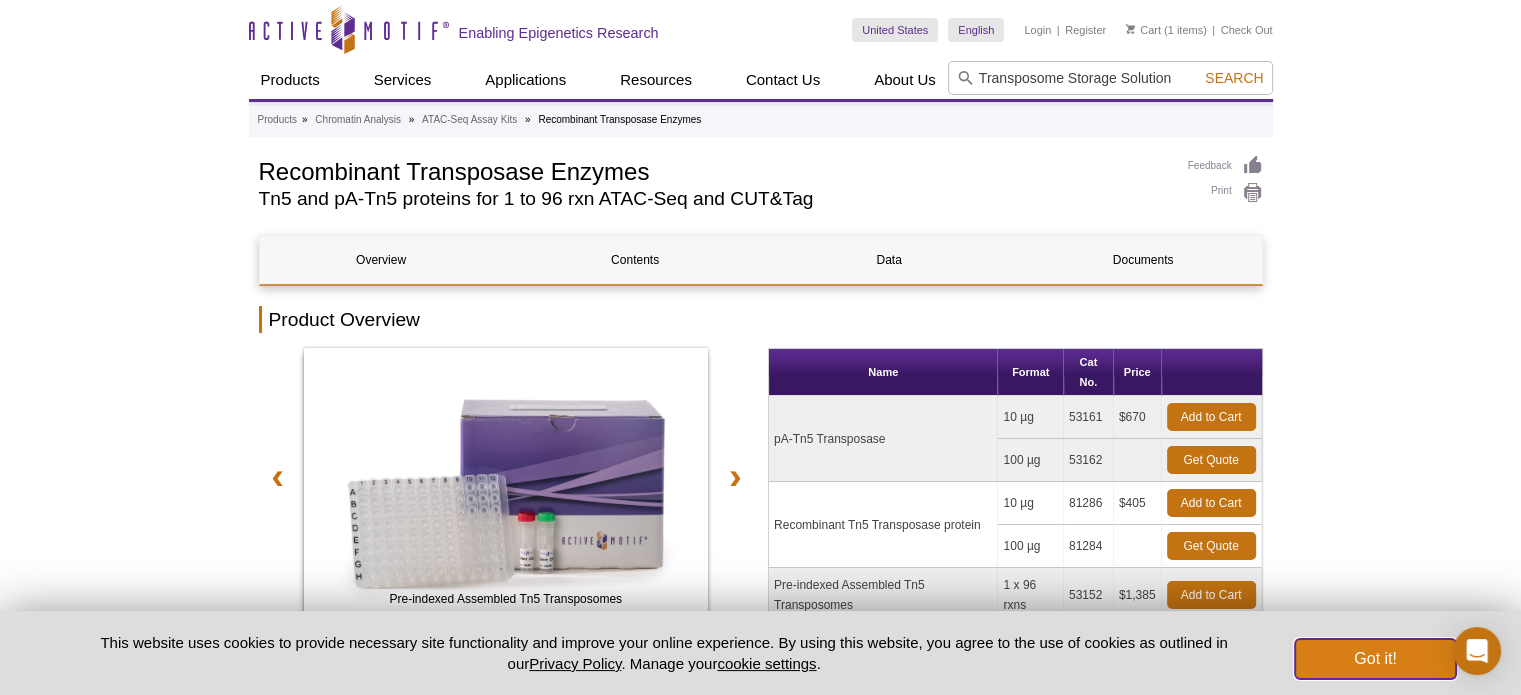 click on "Got it!" at bounding box center [1375, 659] 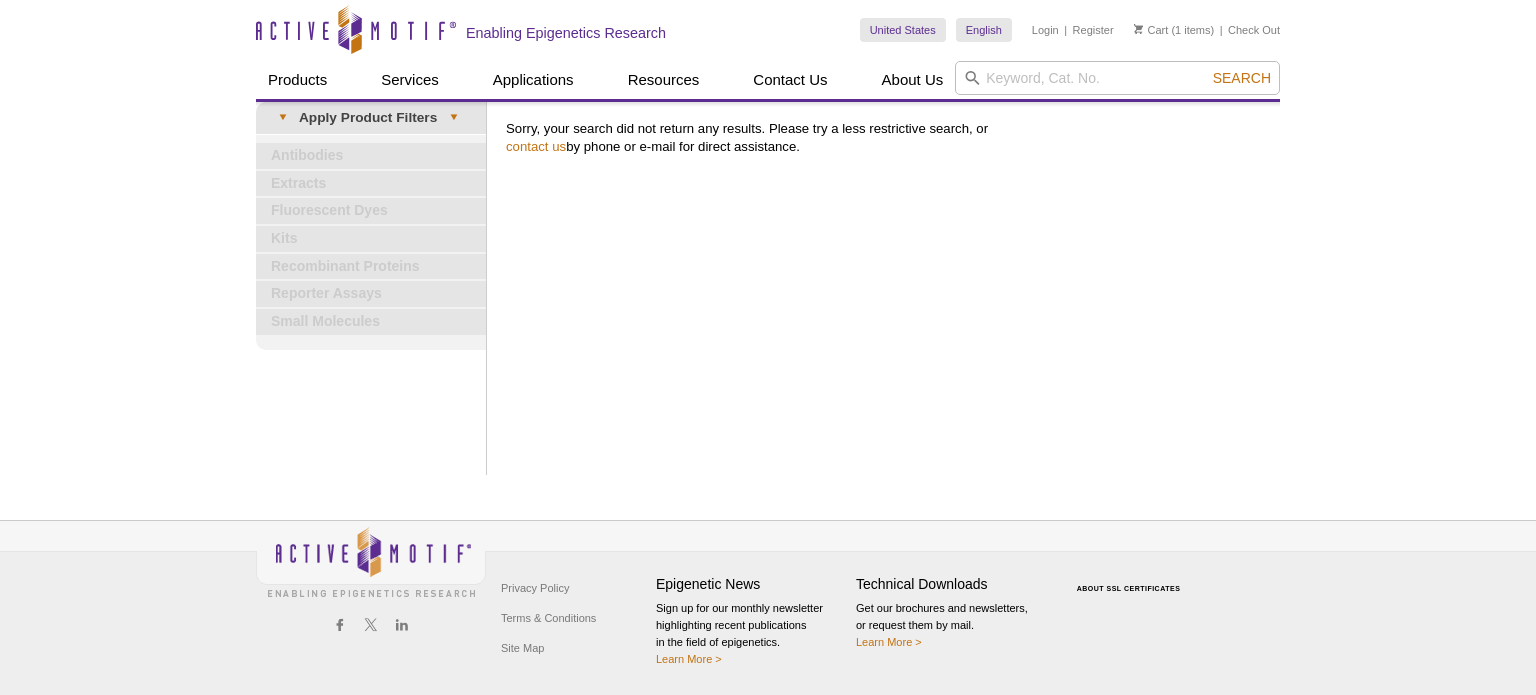 scroll, scrollTop: 0, scrollLeft: 0, axis: both 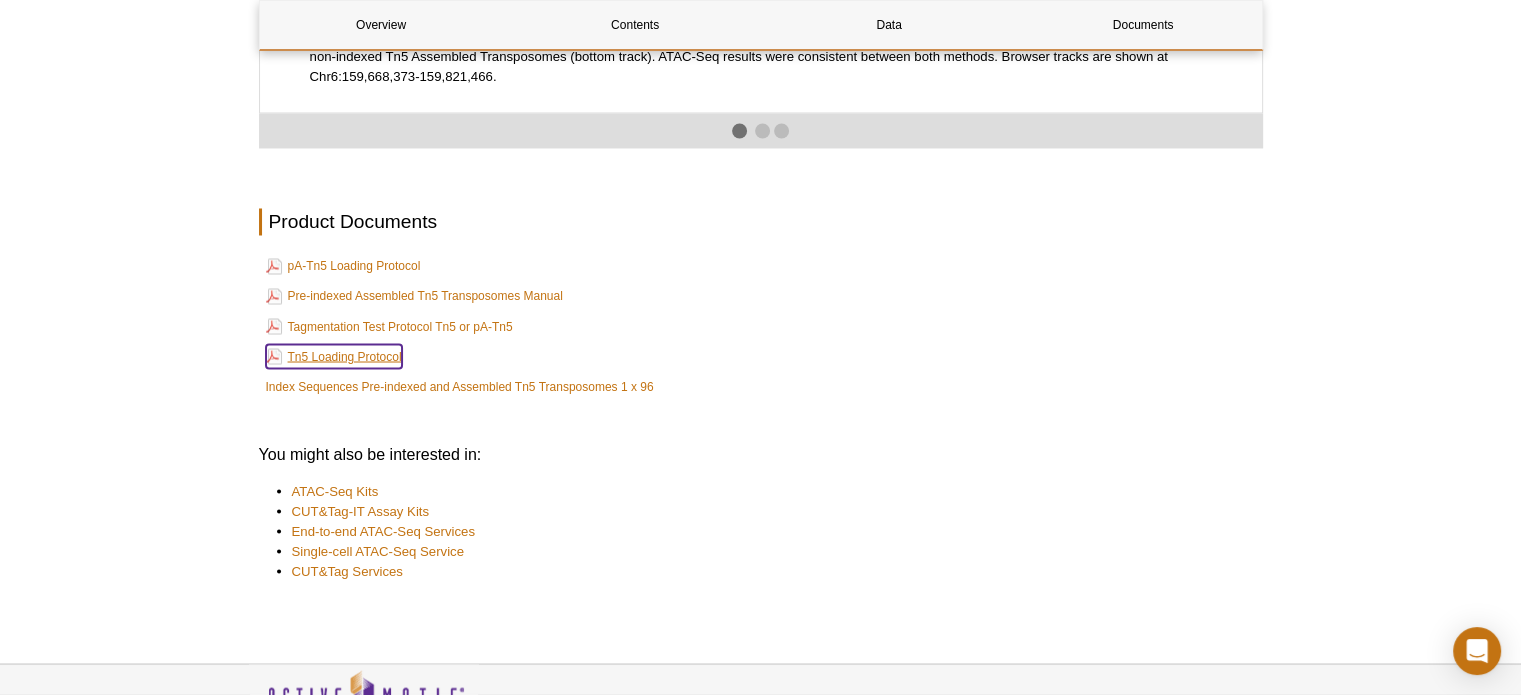 click on "Tn5 Loading Protocol" at bounding box center (334, 356) 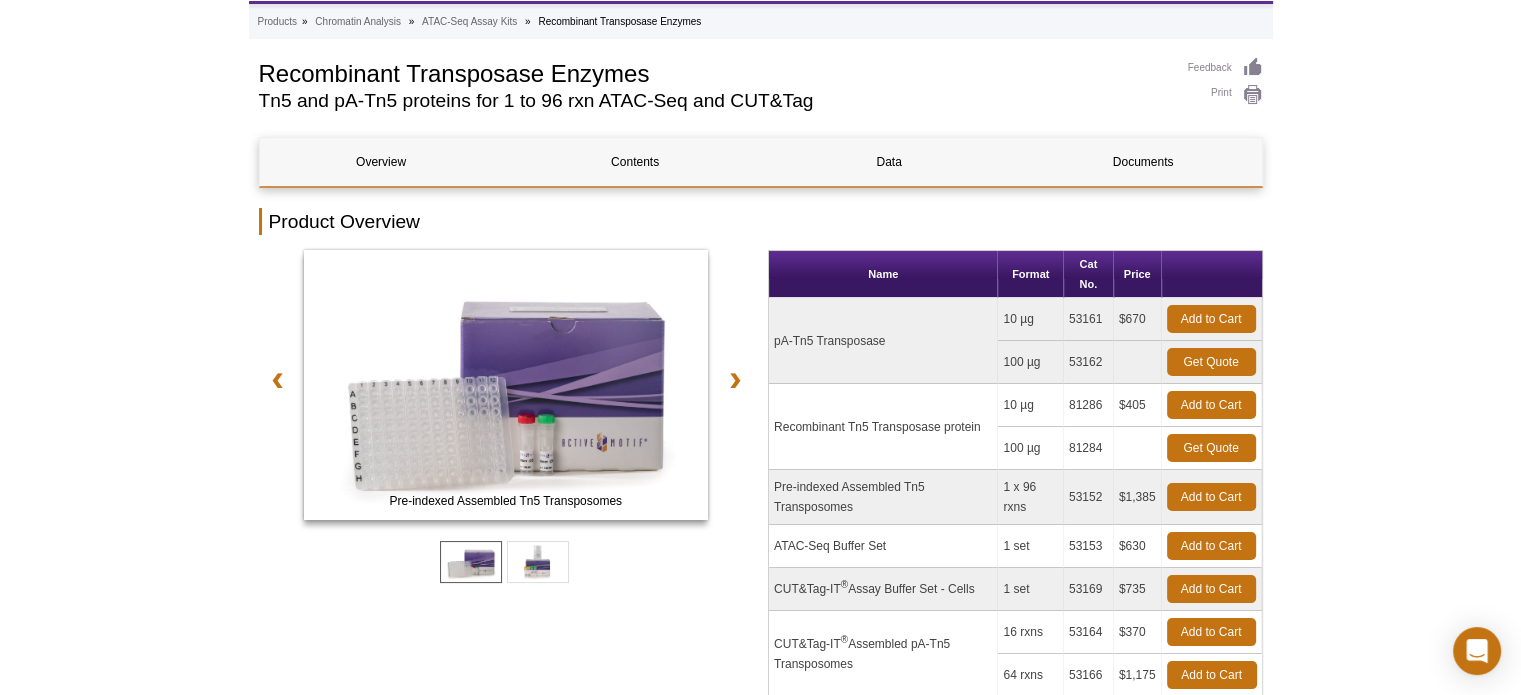 scroll, scrollTop: 0, scrollLeft: 0, axis: both 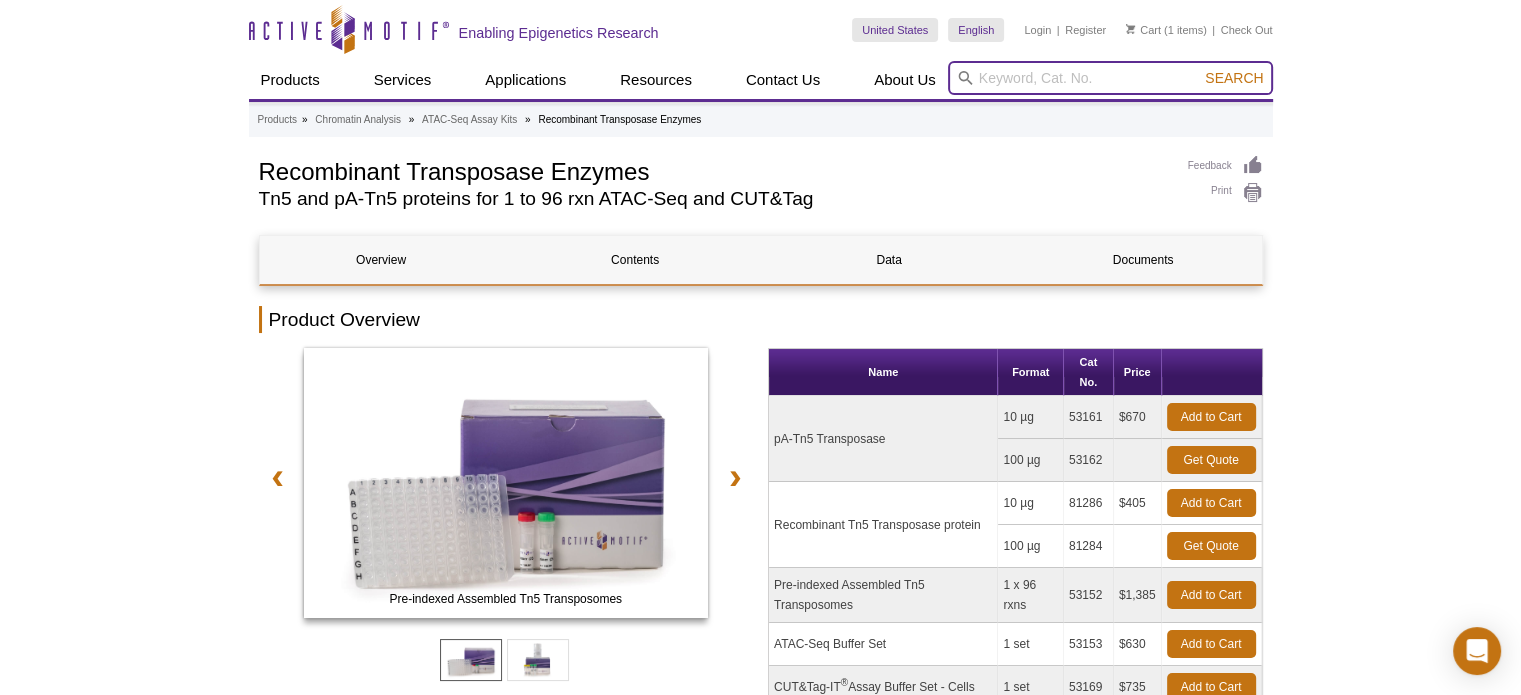 click at bounding box center [1110, 78] 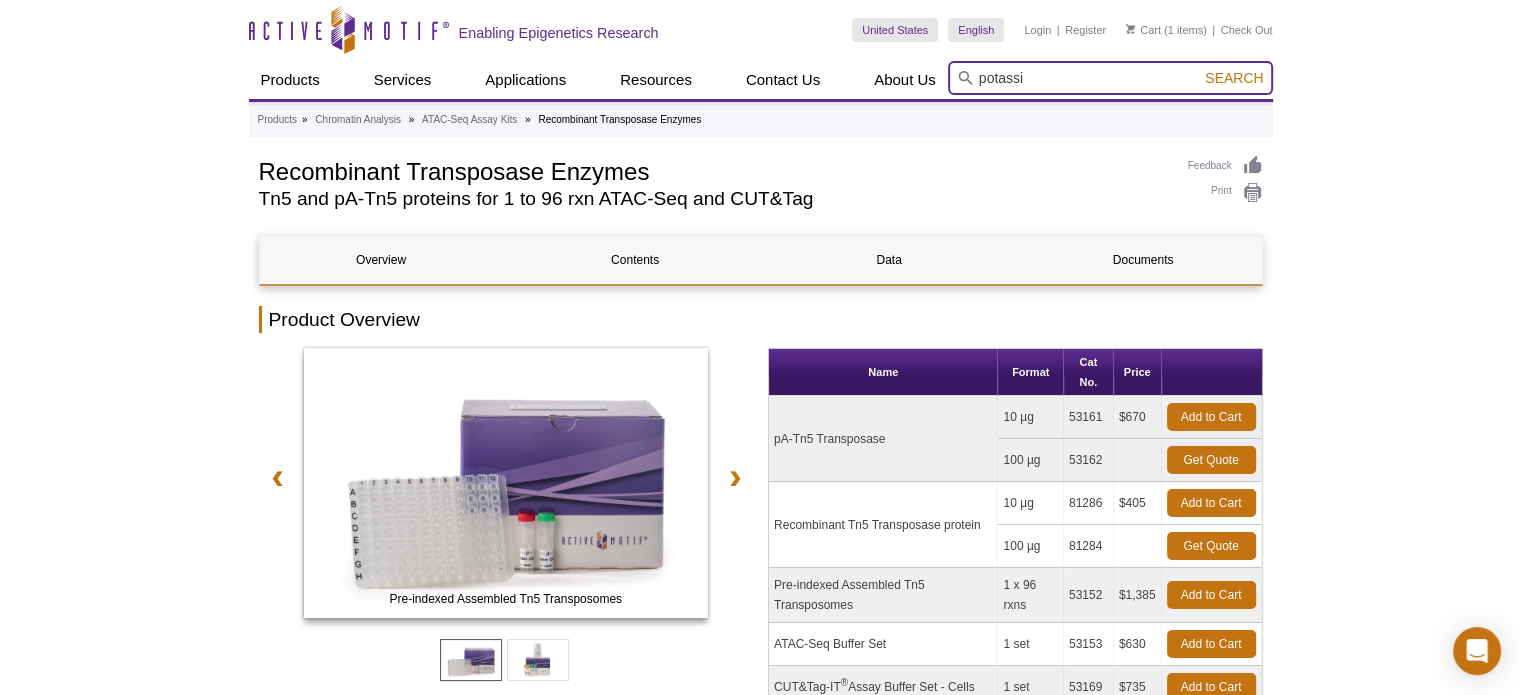 type on "potassi" 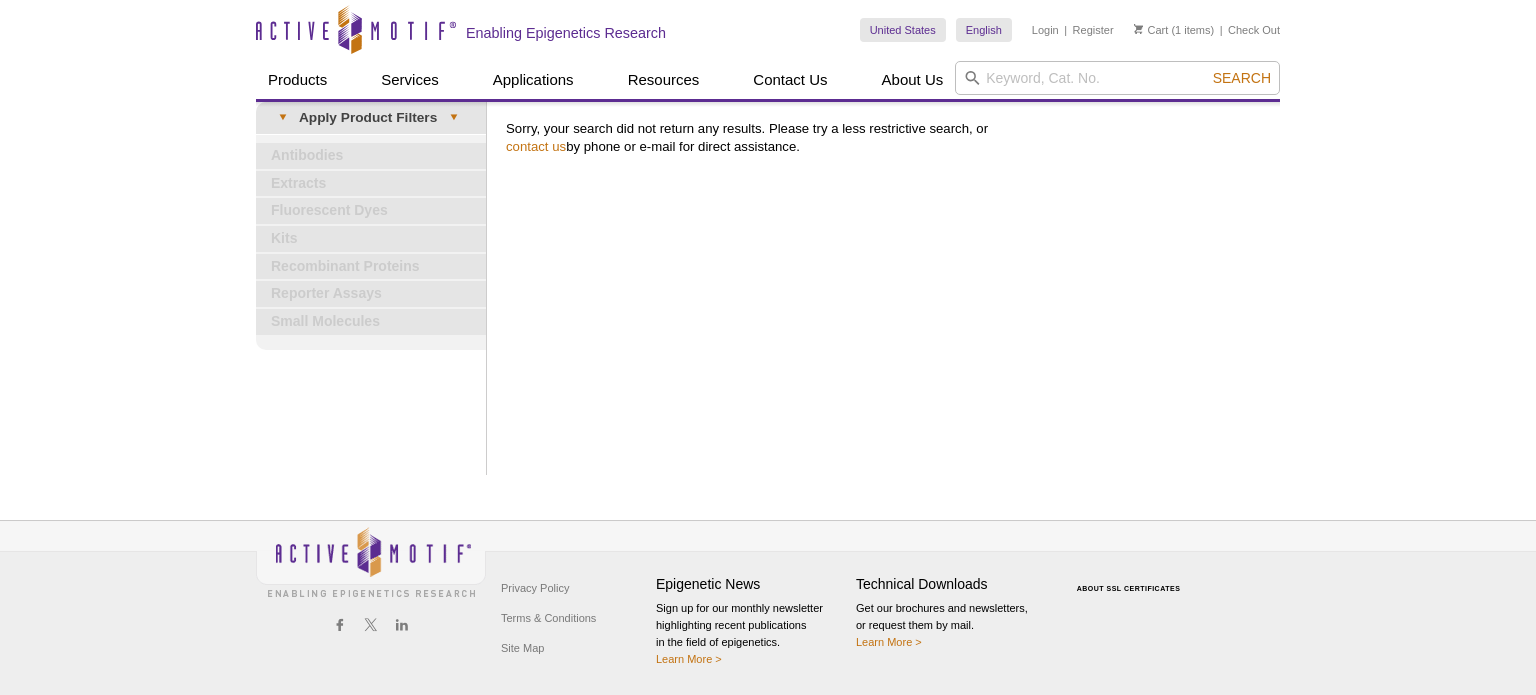scroll, scrollTop: 0, scrollLeft: 0, axis: both 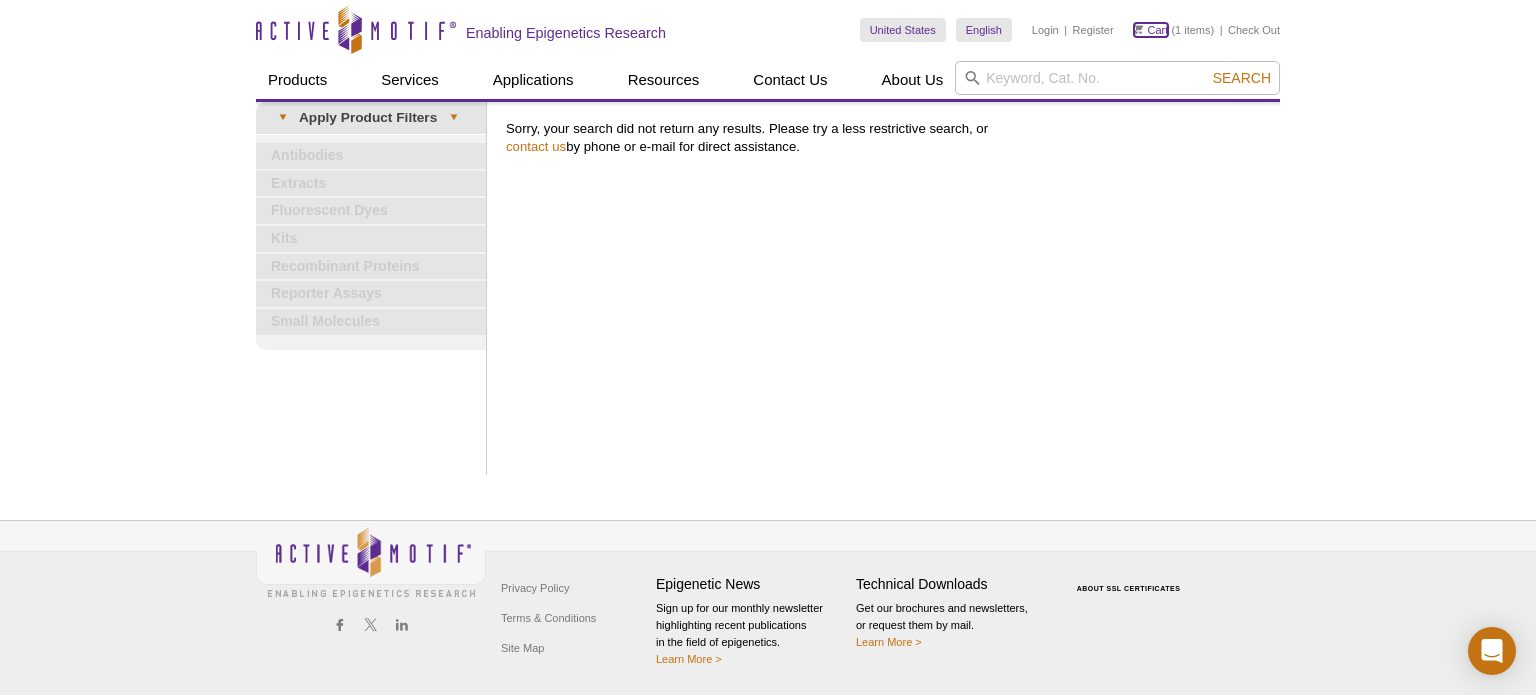 click on "Cart" at bounding box center (1151, 30) 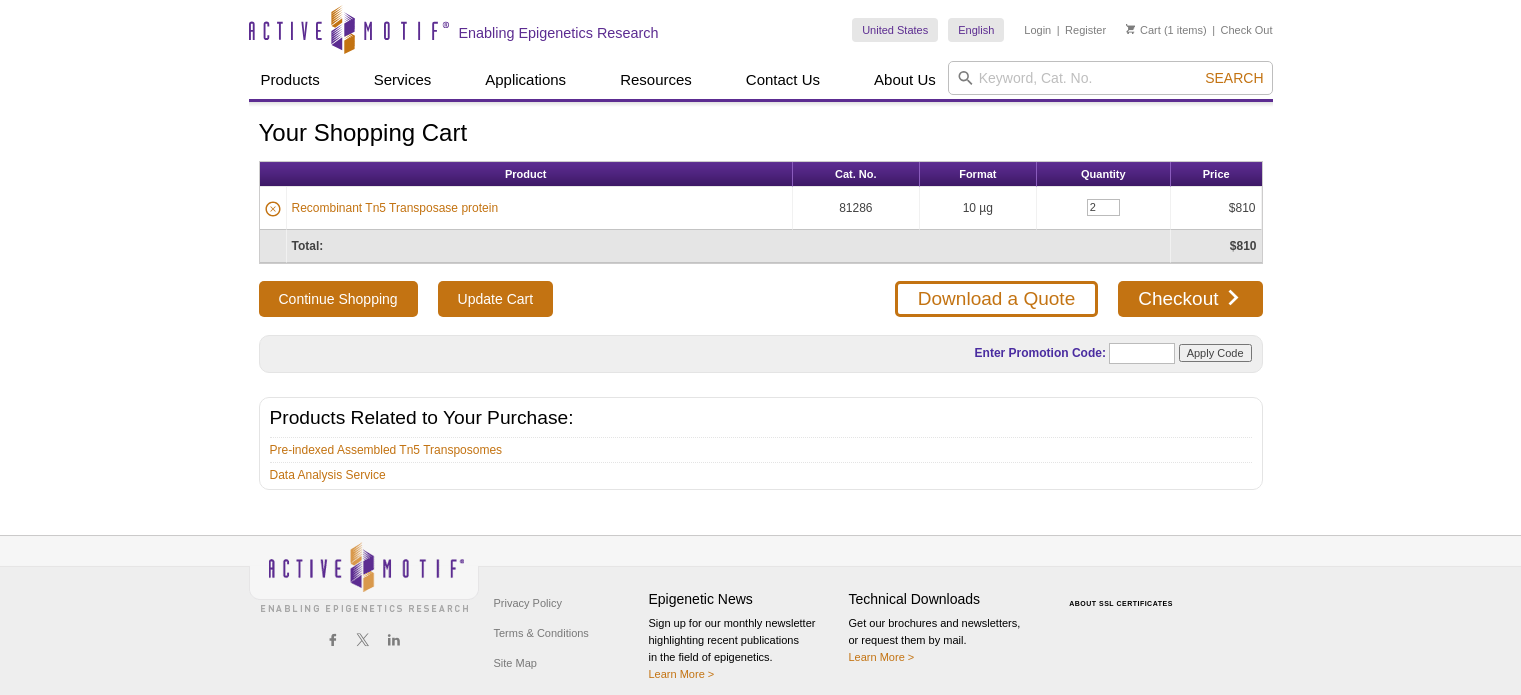 scroll, scrollTop: 0, scrollLeft: 0, axis: both 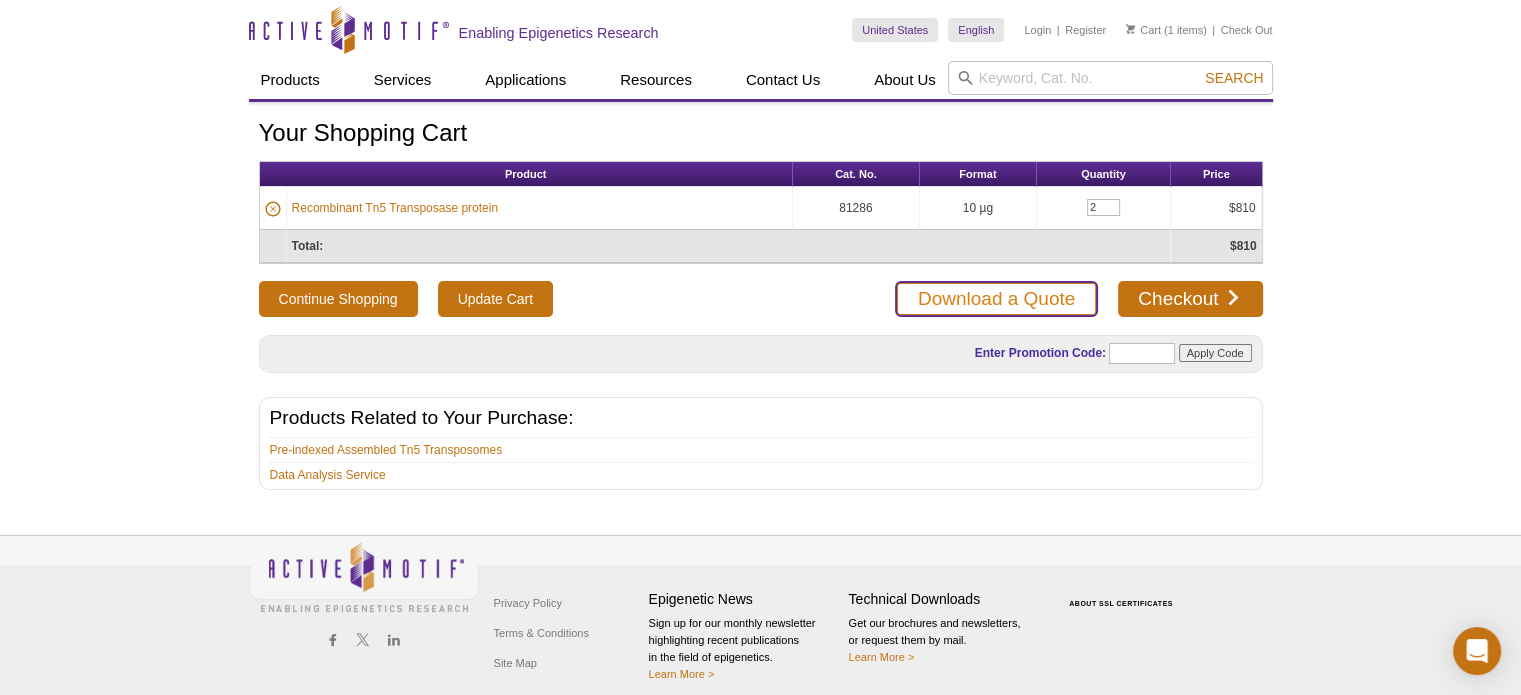 click on "Download a Quote" at bounding box center (996, 299) 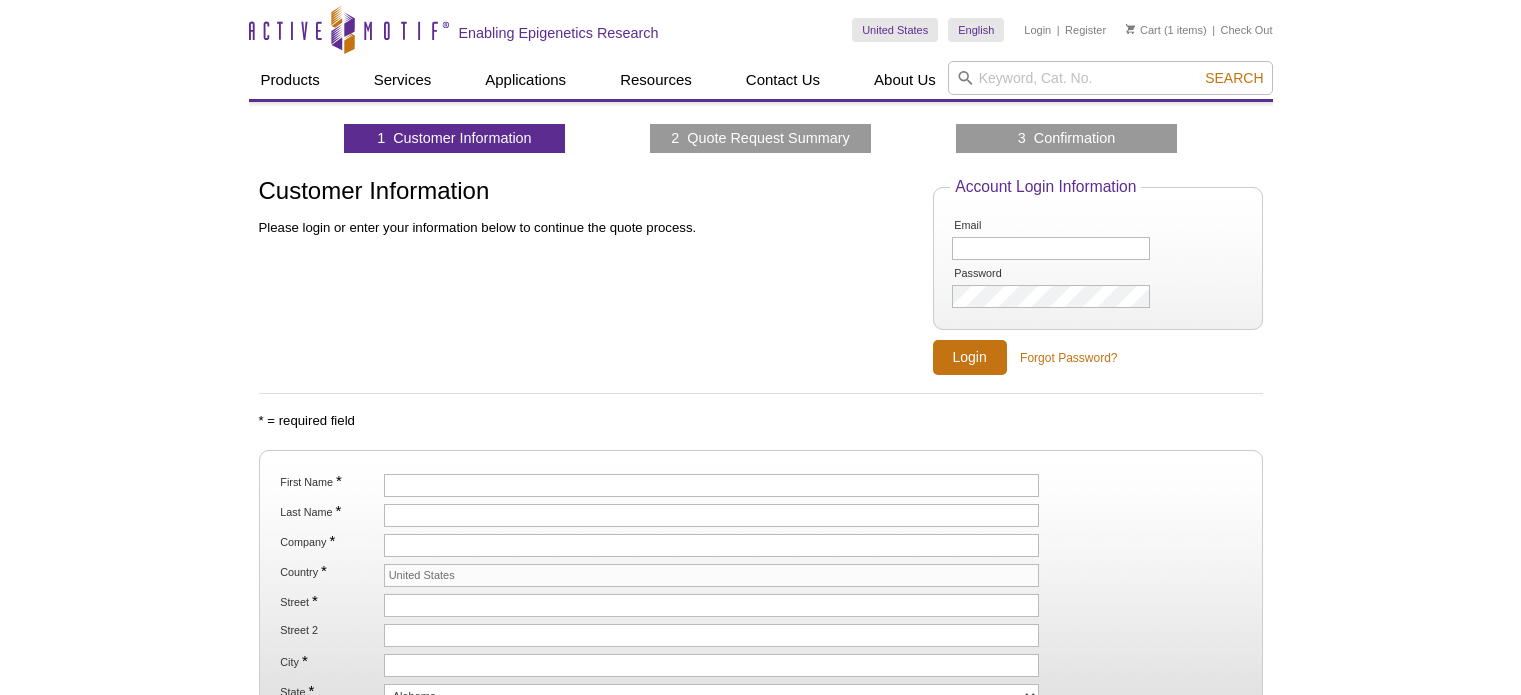 scroll, scrollTop: 0, scrollLeft: 0, axis: both 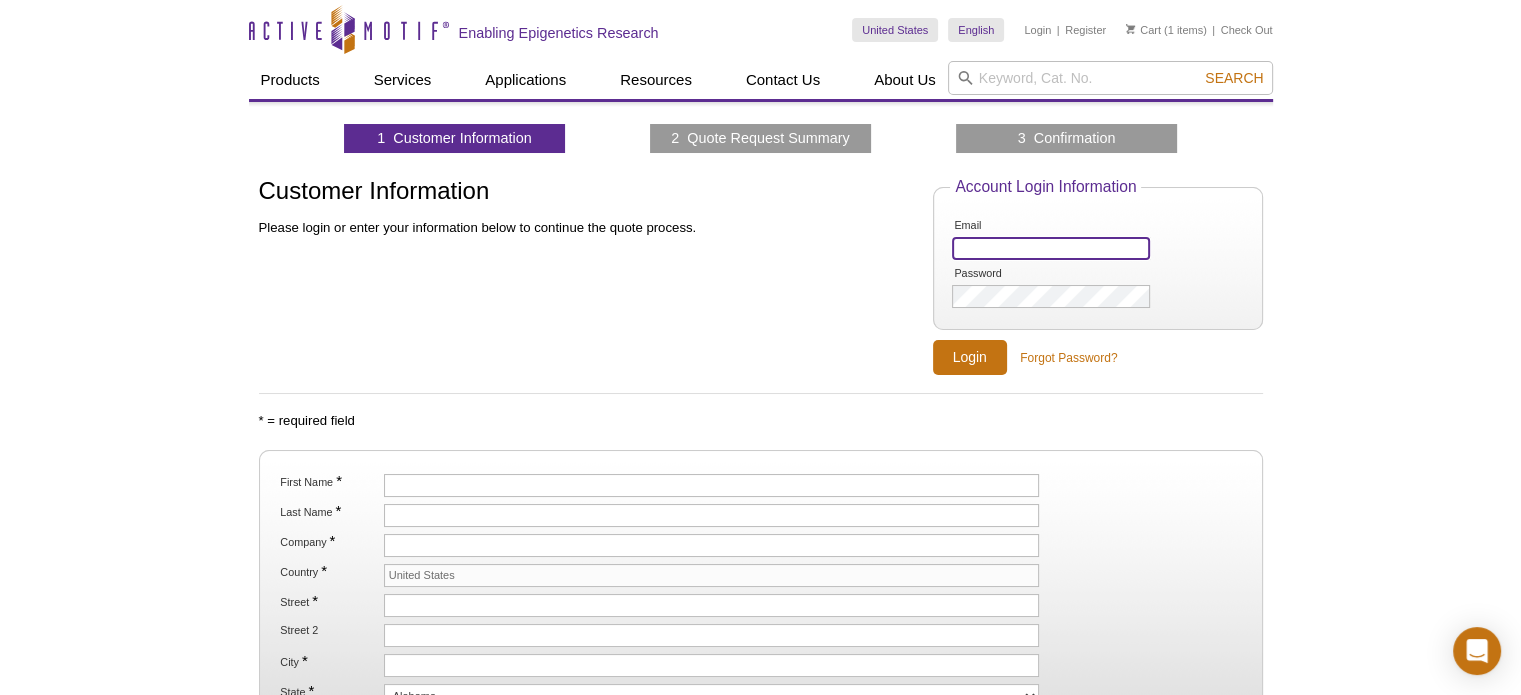 click on "Email" at bounding box center [1050, 248] 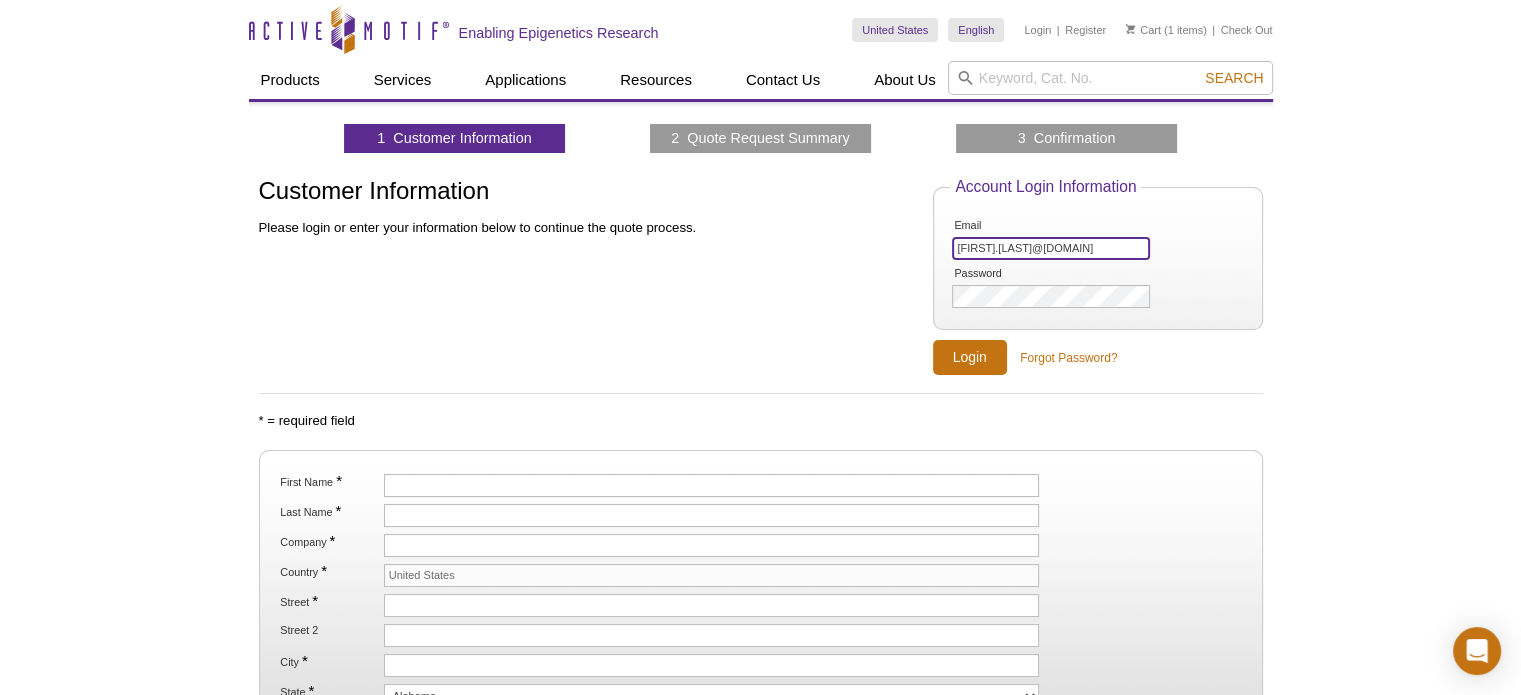 type on "[FIRST]@[DOMAIN]" 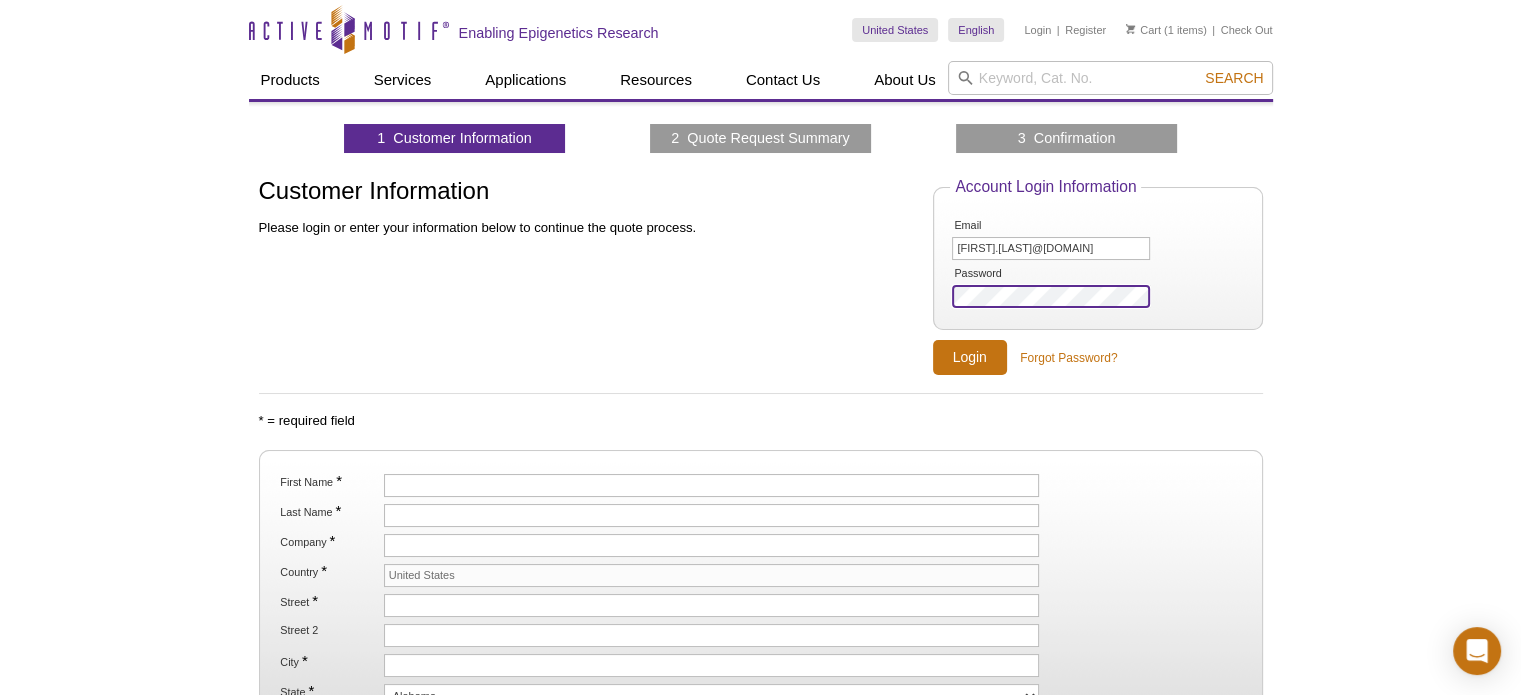 click on "Login" at bounding box center [970, 357] 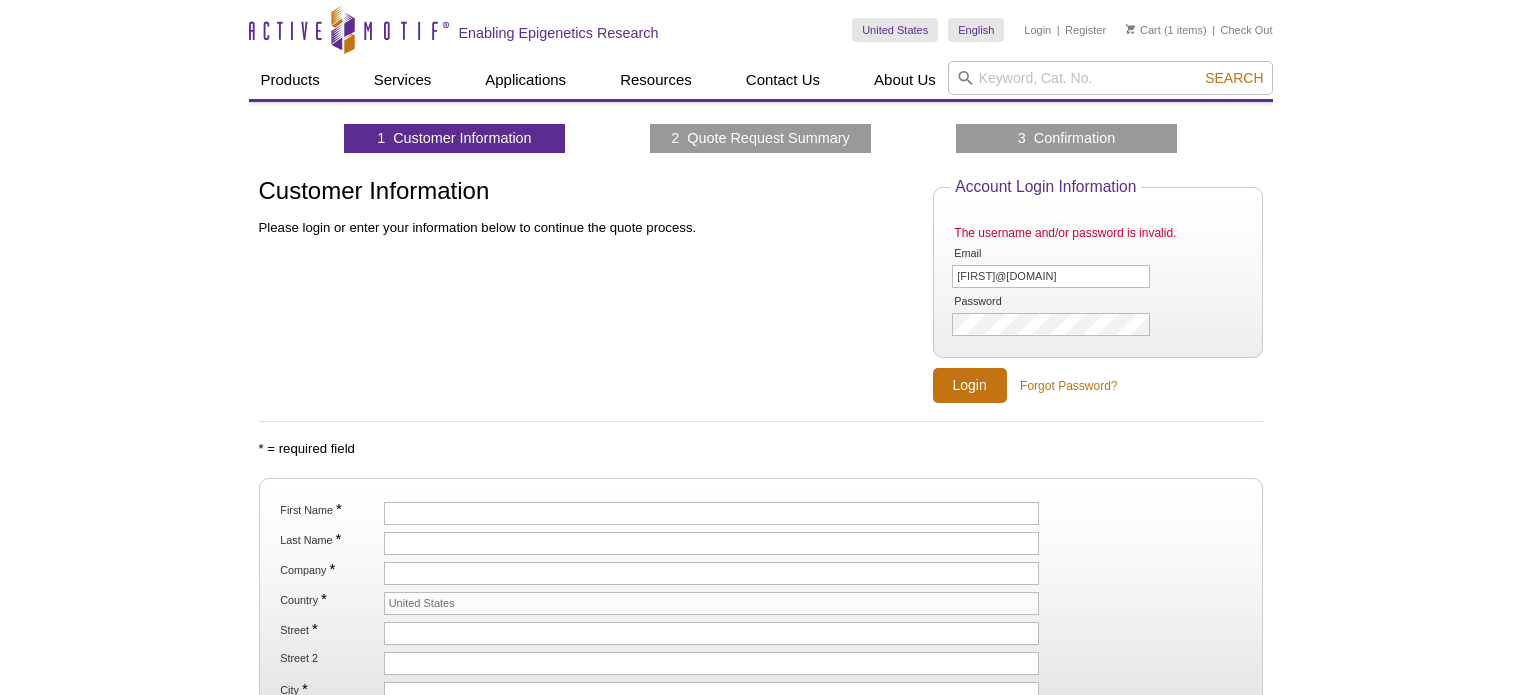 scroll, scrollTop: 0, scrollLeft: 0, axis: both 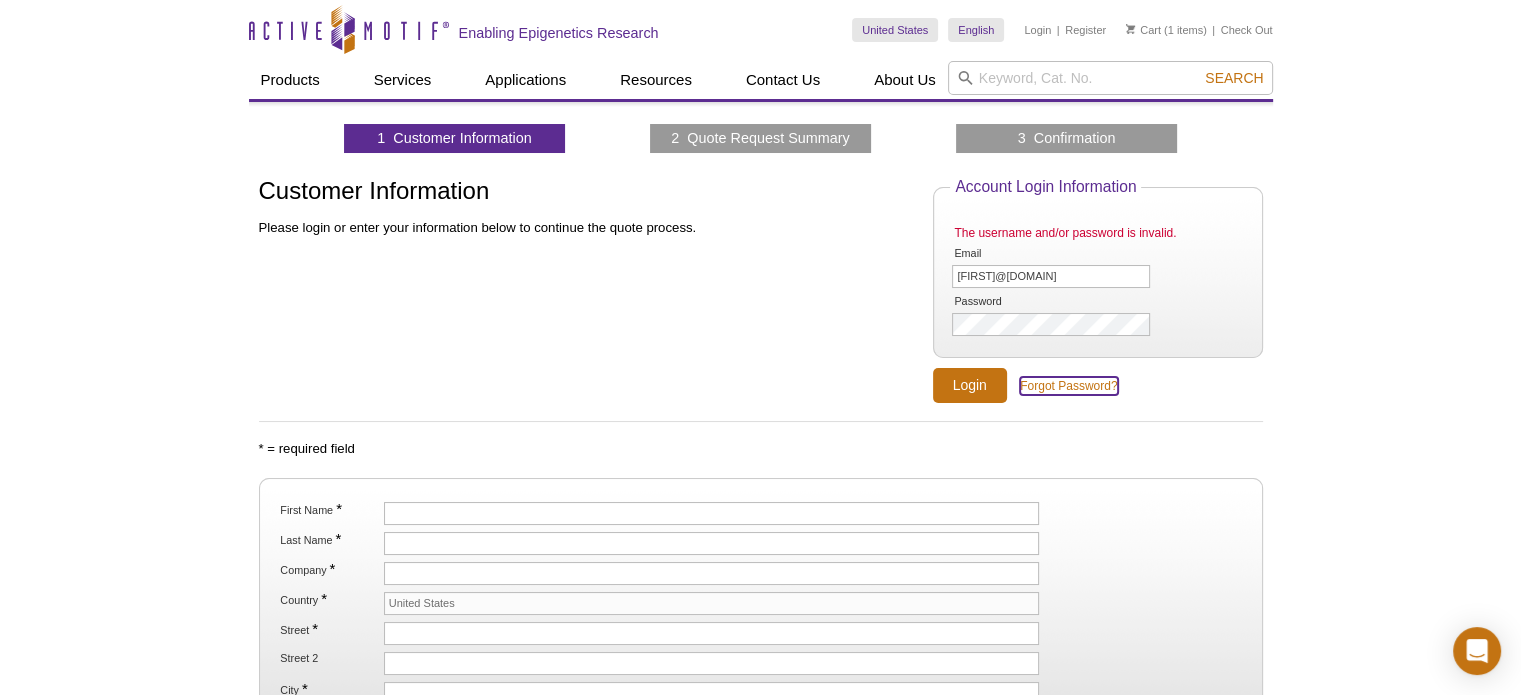 click on "Forgot Password?" at bounding box center [1068, 386] 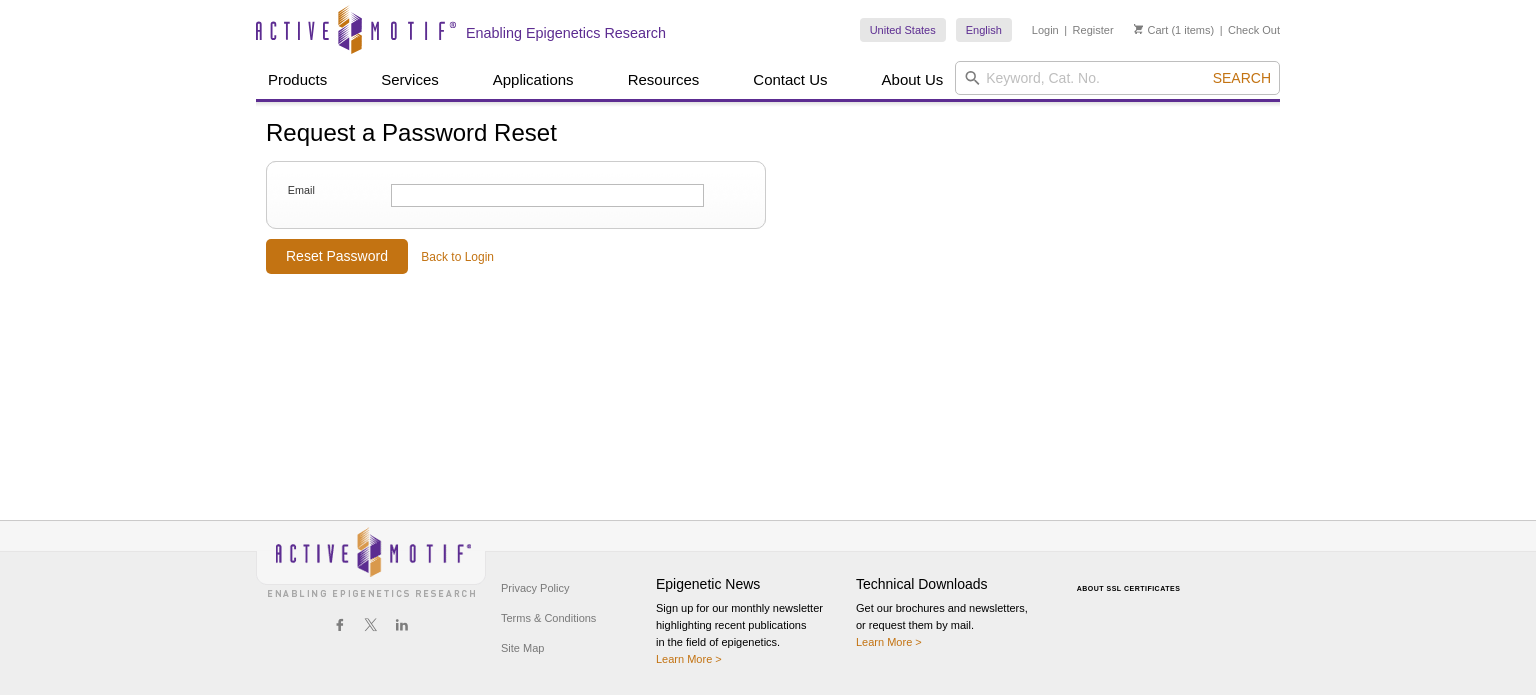 scroll, scrollTop: 0, scrollLeft: 0, axis: both 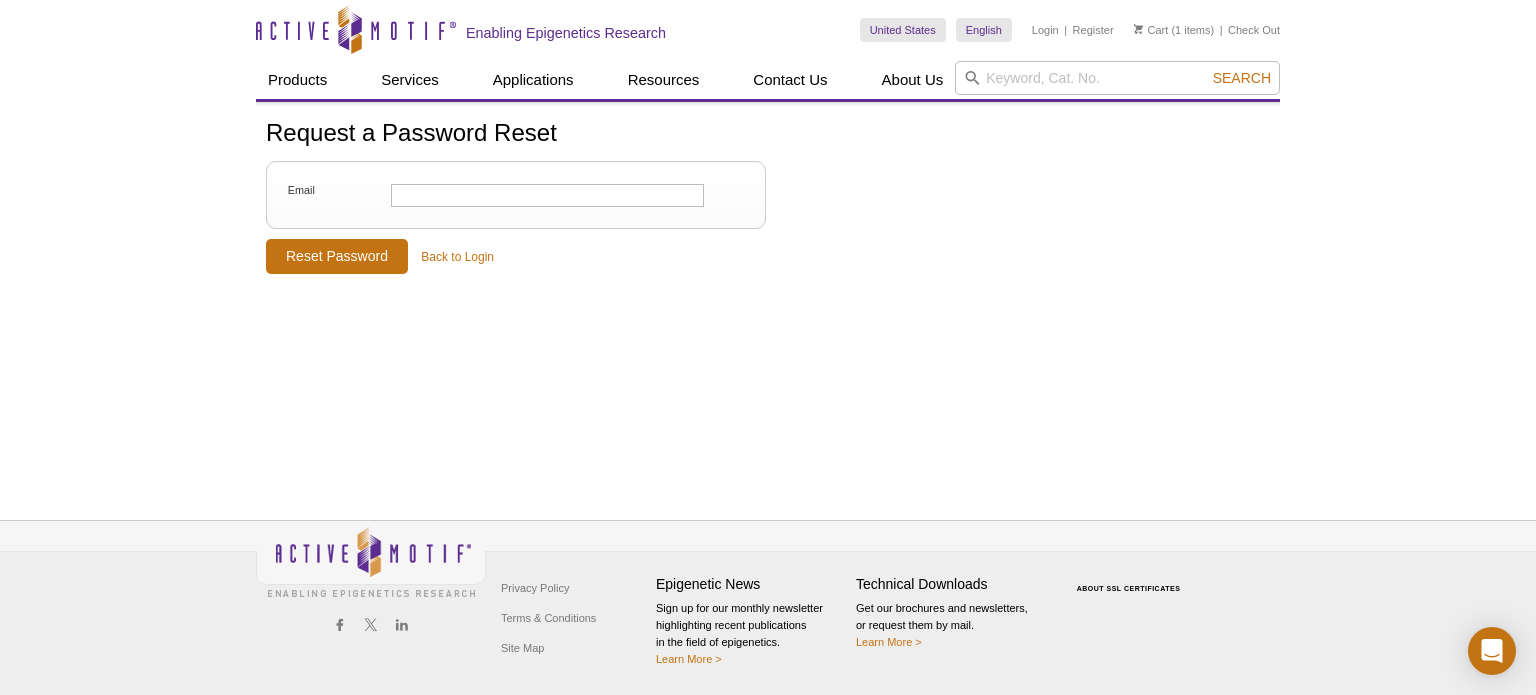 click on "Email" at bounding box center [516, 195] 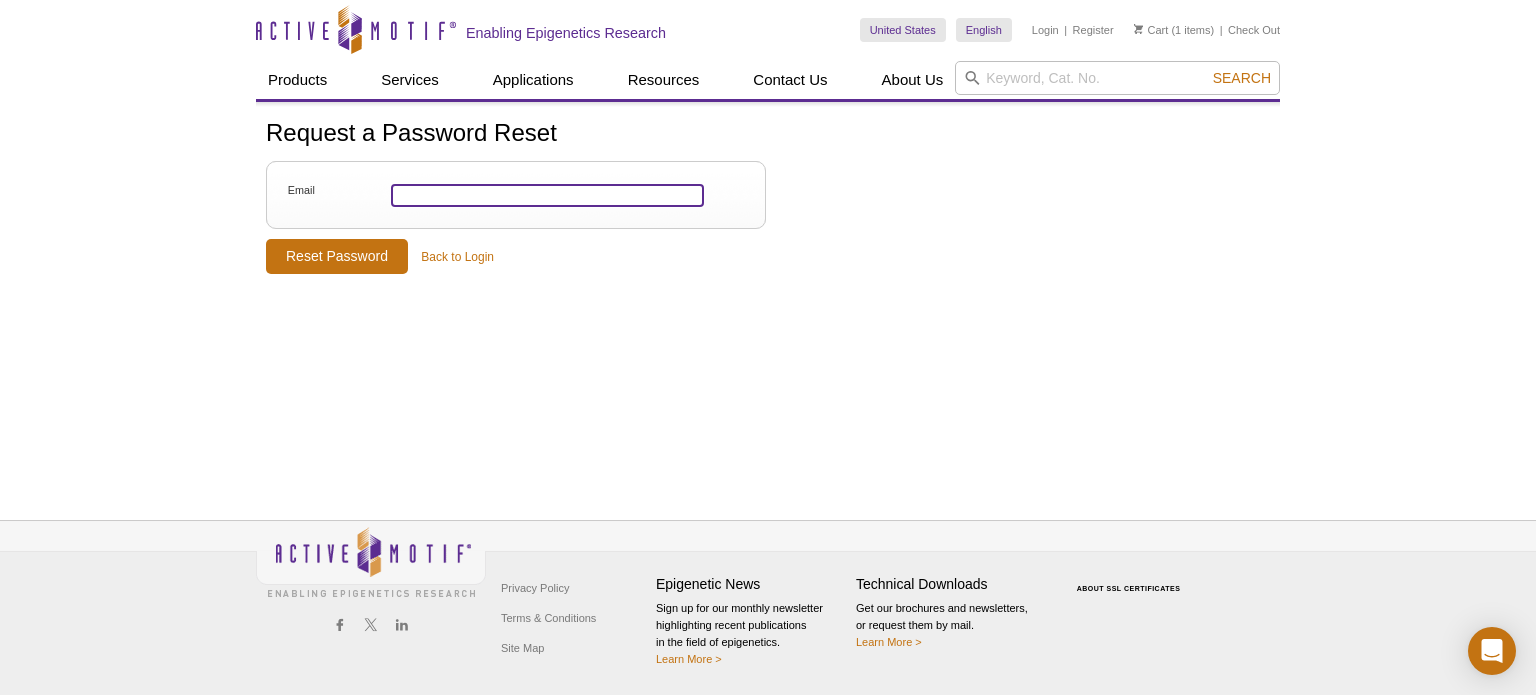 click on "Email" at bounding box center [547, 195] 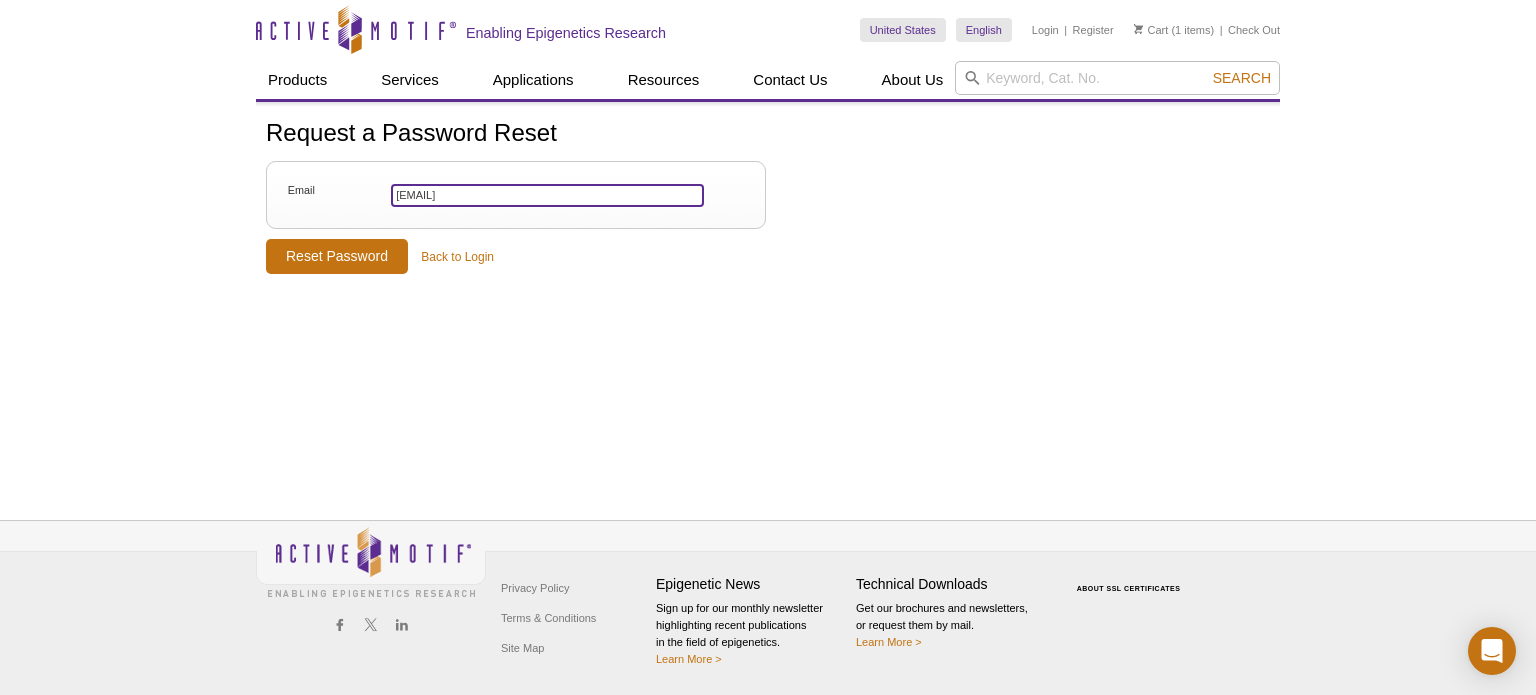 type on "[FIRST].[LAST]@[DOMAIN]" 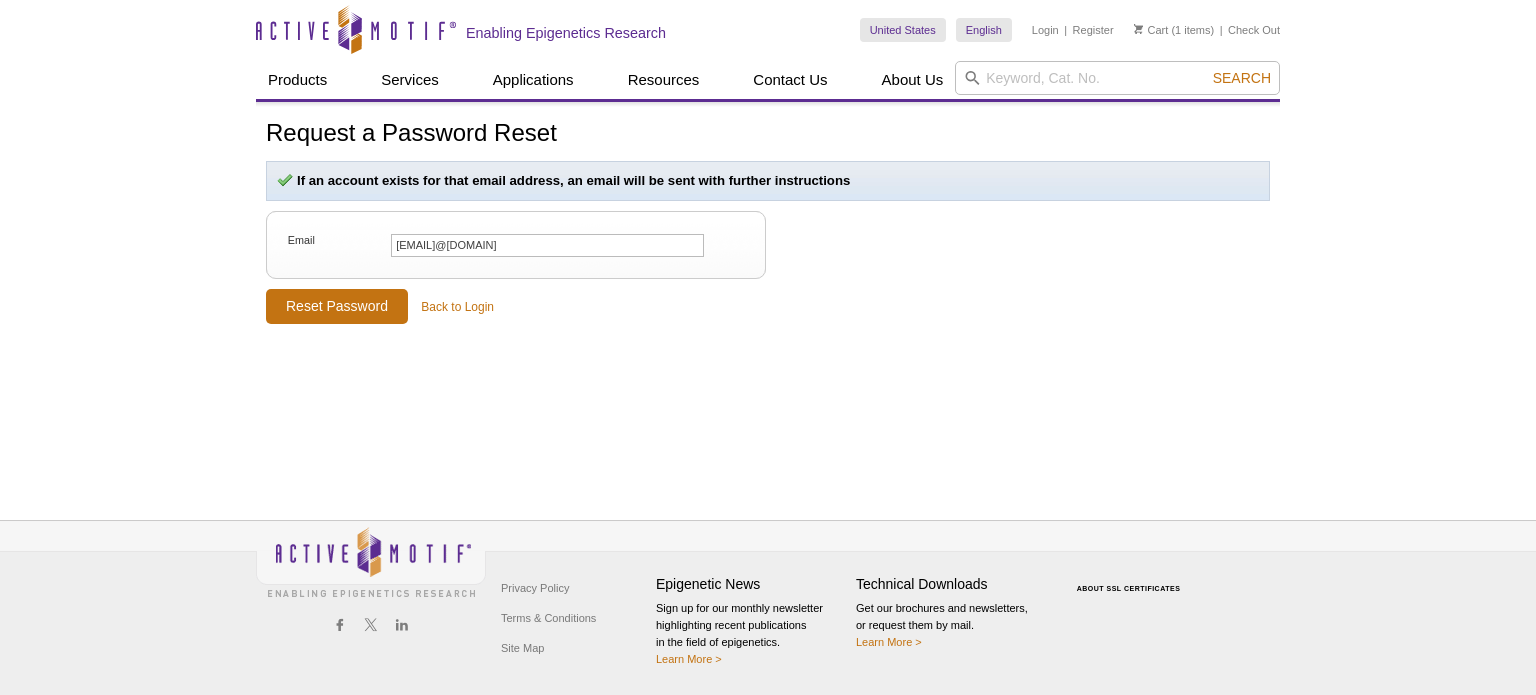 scroll, scrollTop: 0, scrollLeft: 0, axis: both 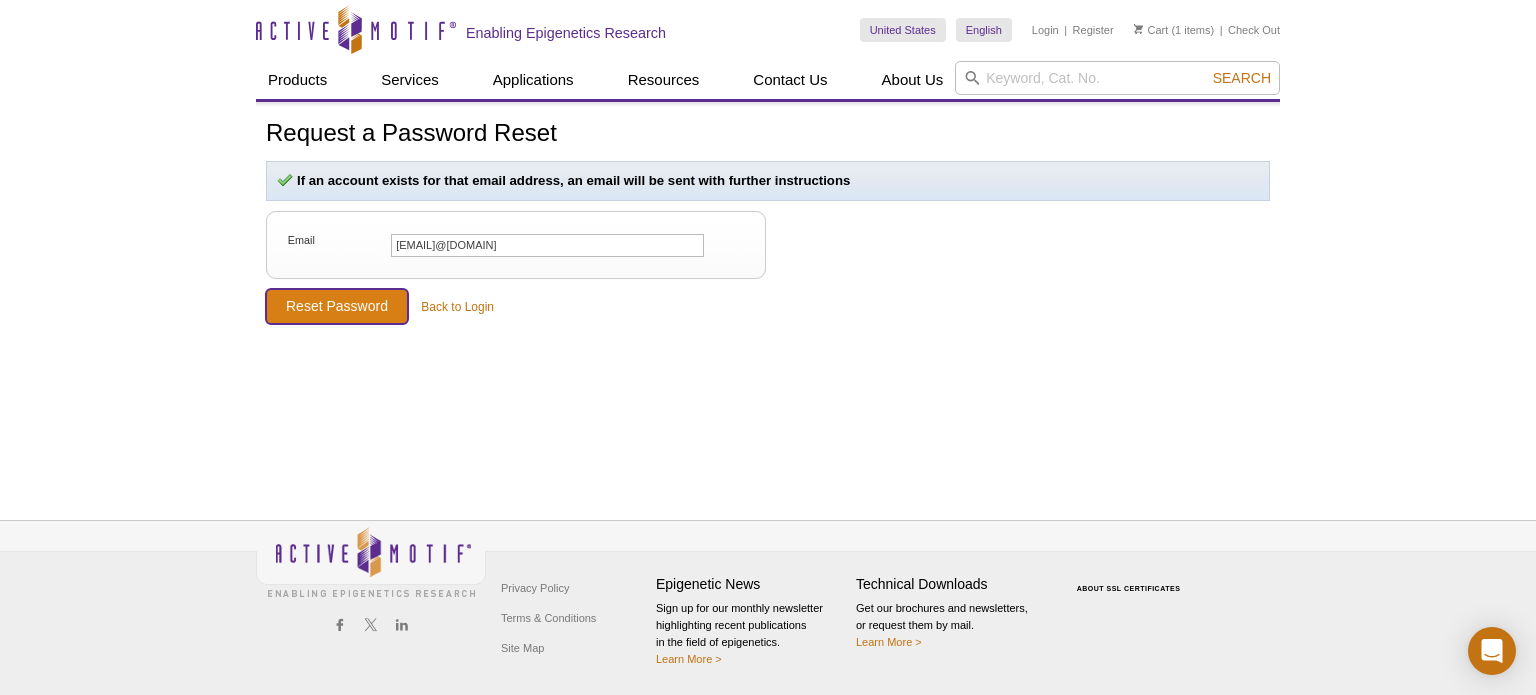 click on "Reset Password" at bounding box center [337, 306] 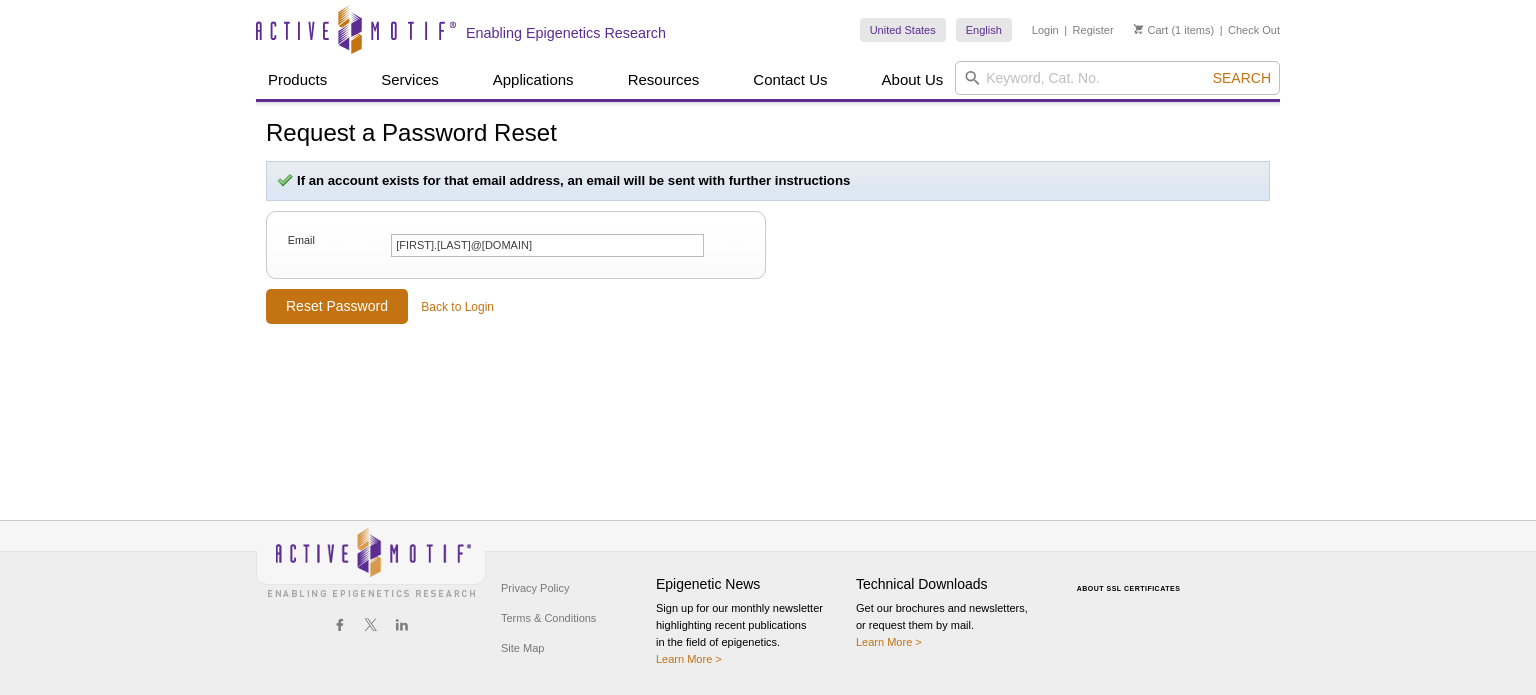 scroll, scrollTop: 0, scrollLeft: 0, axis: both 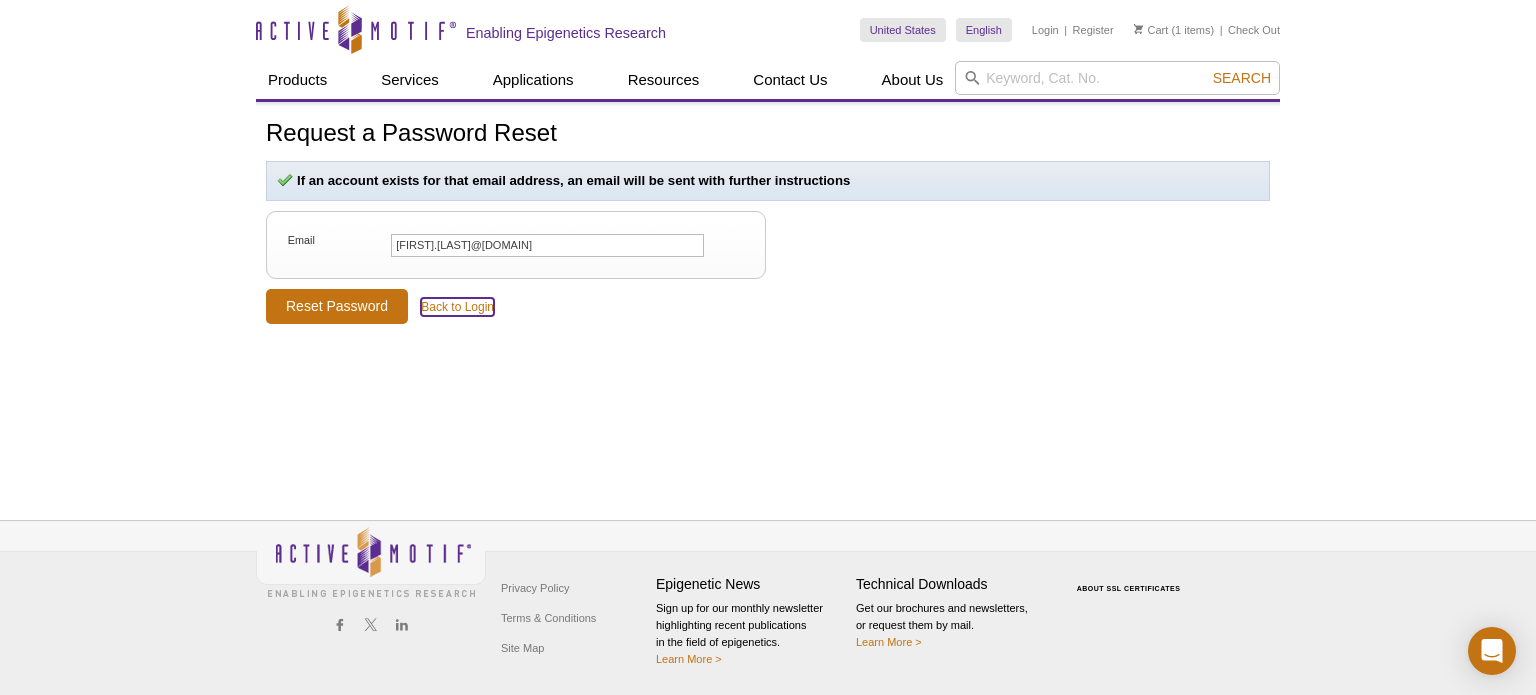 click on "Back to Login" at bounding box center (457, 307) 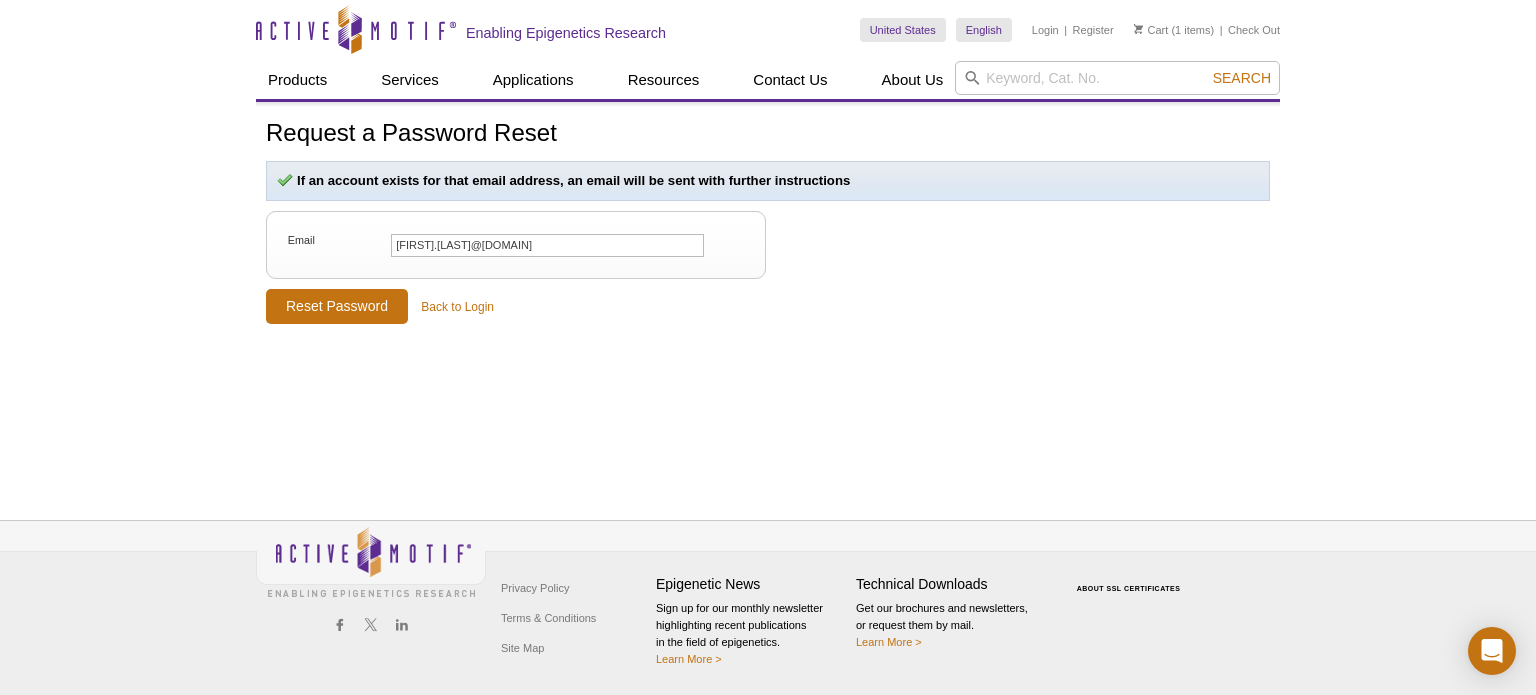 click on "Cart
(1 items)" at bounding box center (1174, 30) 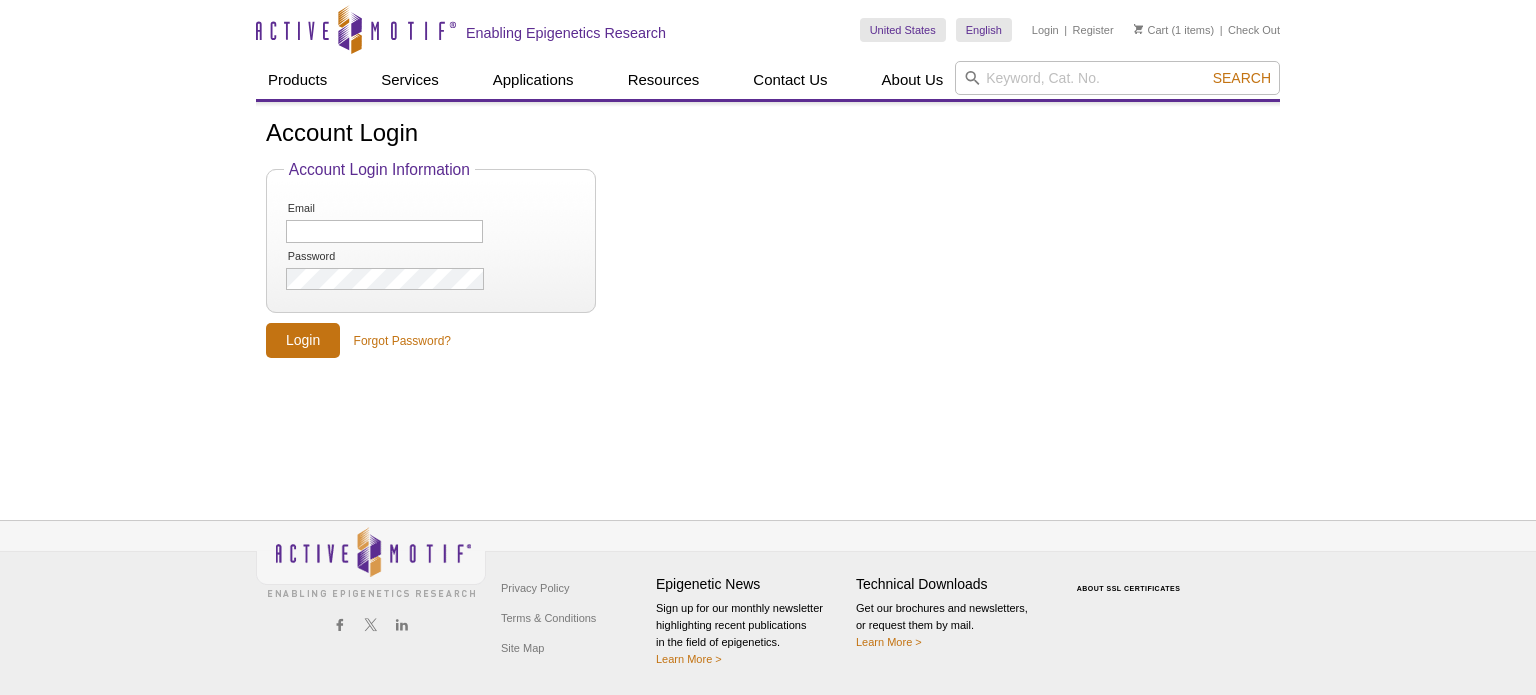 scroll, scrollTop: 0, scrollLeft: 0, axis: both 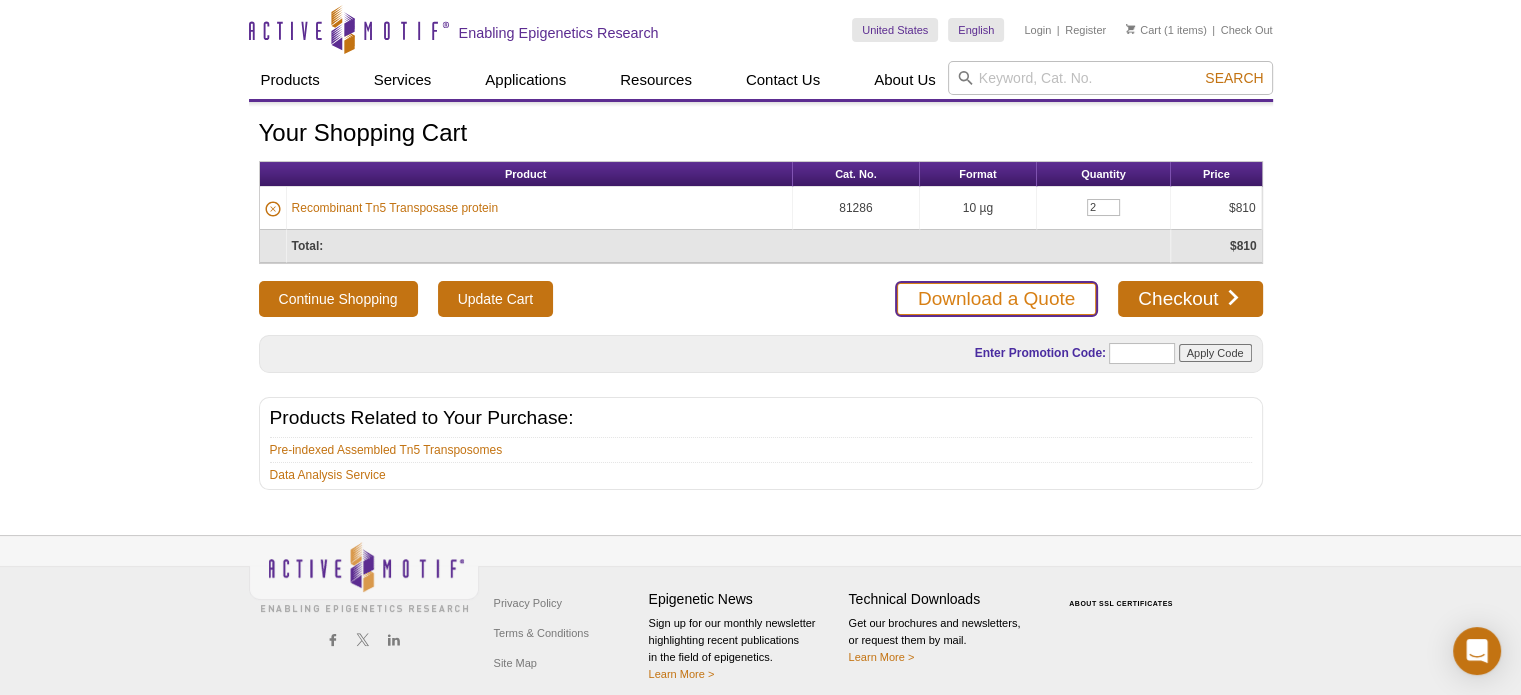 click on "Download a Quote" at bounding box center (996, 299) 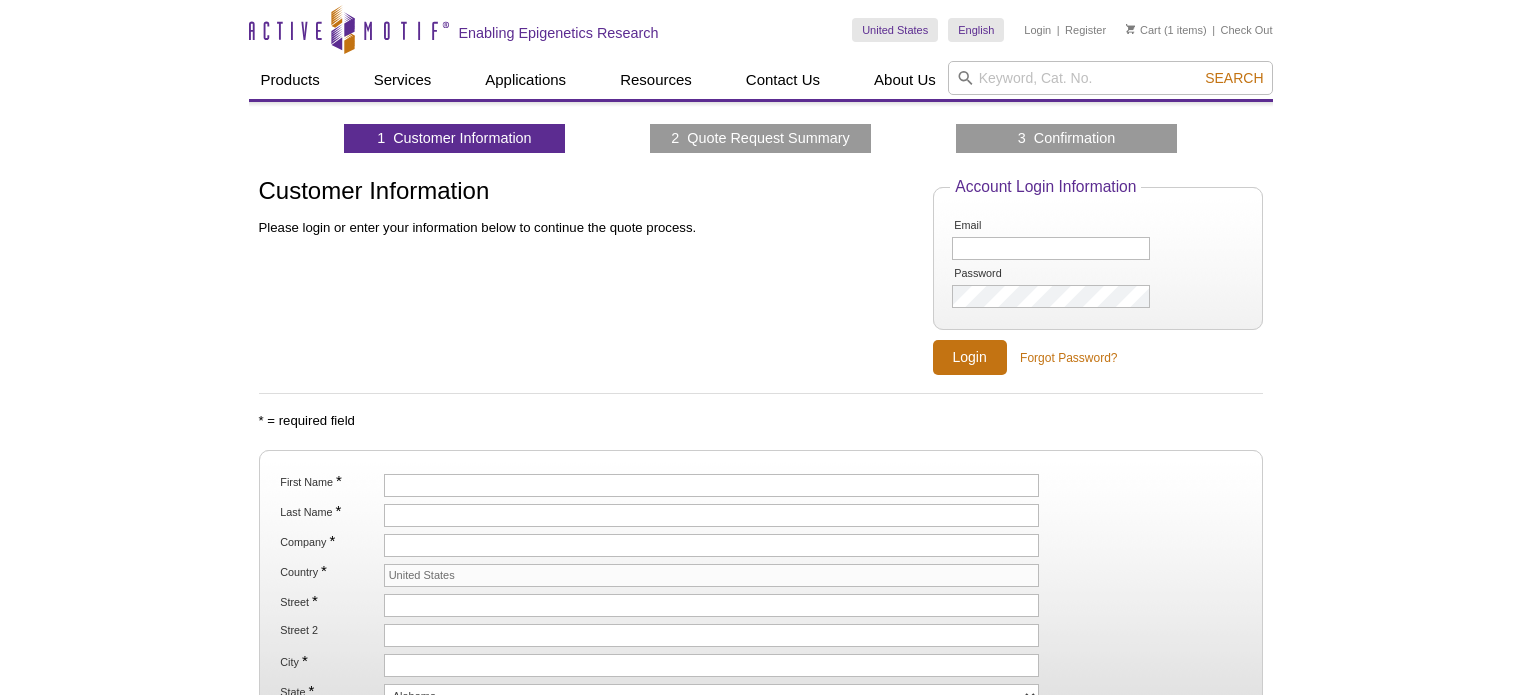 scroll, scrollTop: 0, scrollLeft: 0, axis: both 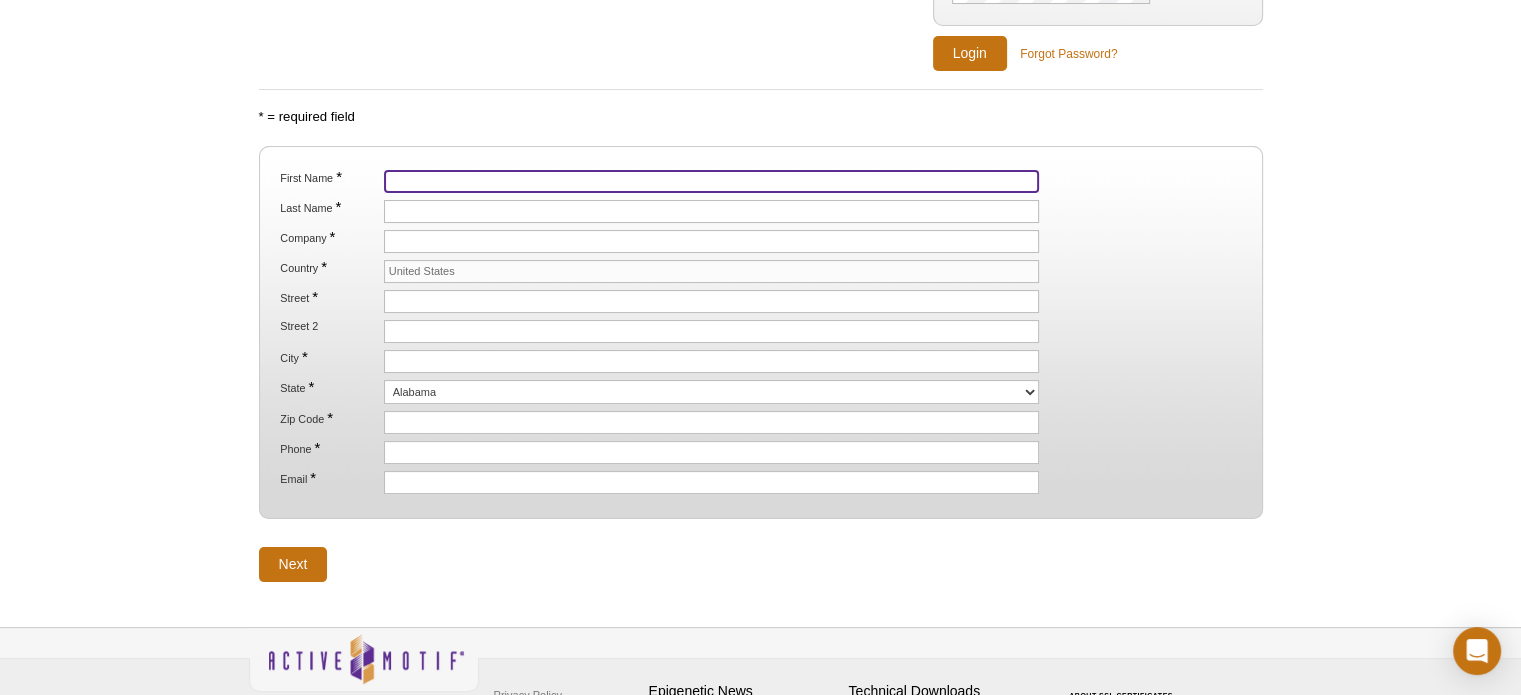 click on "First Name *" at bounding box center [712, 181] 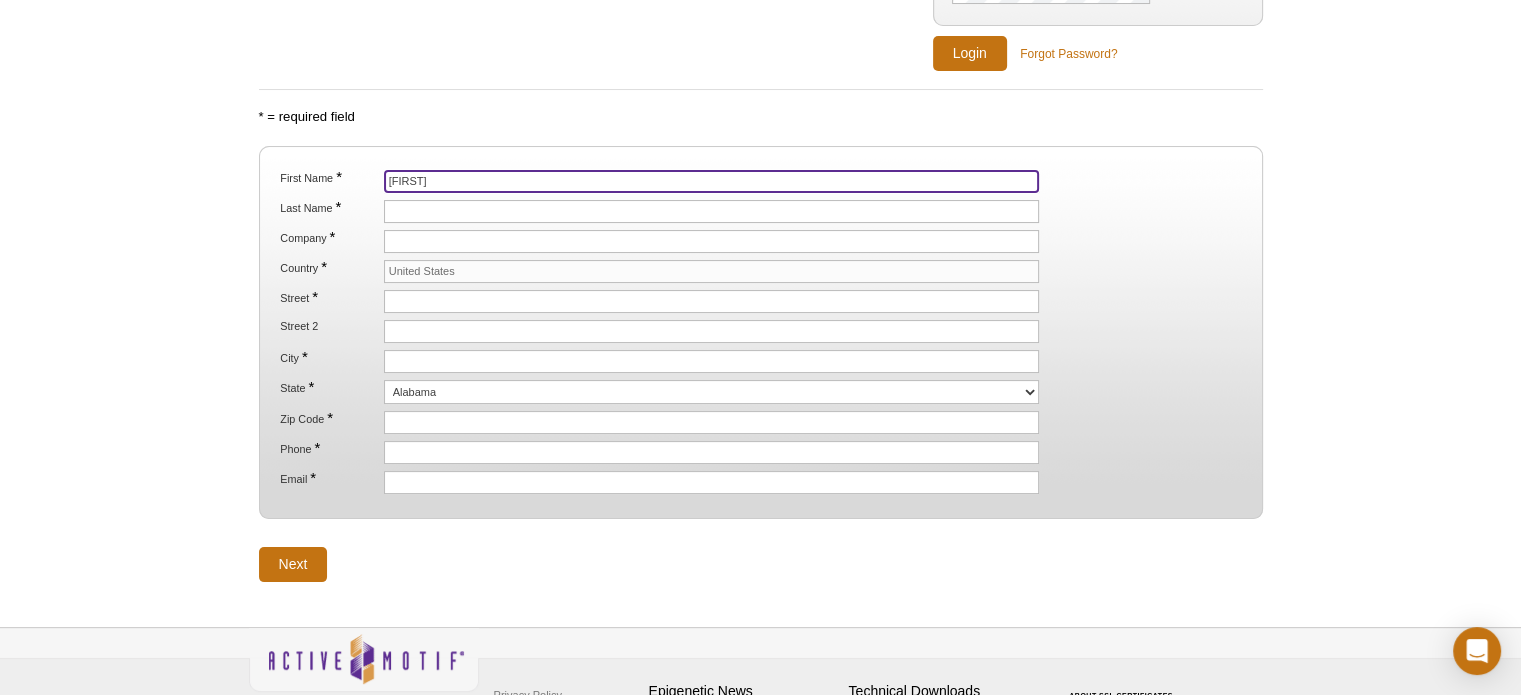 type on "Armendariz" 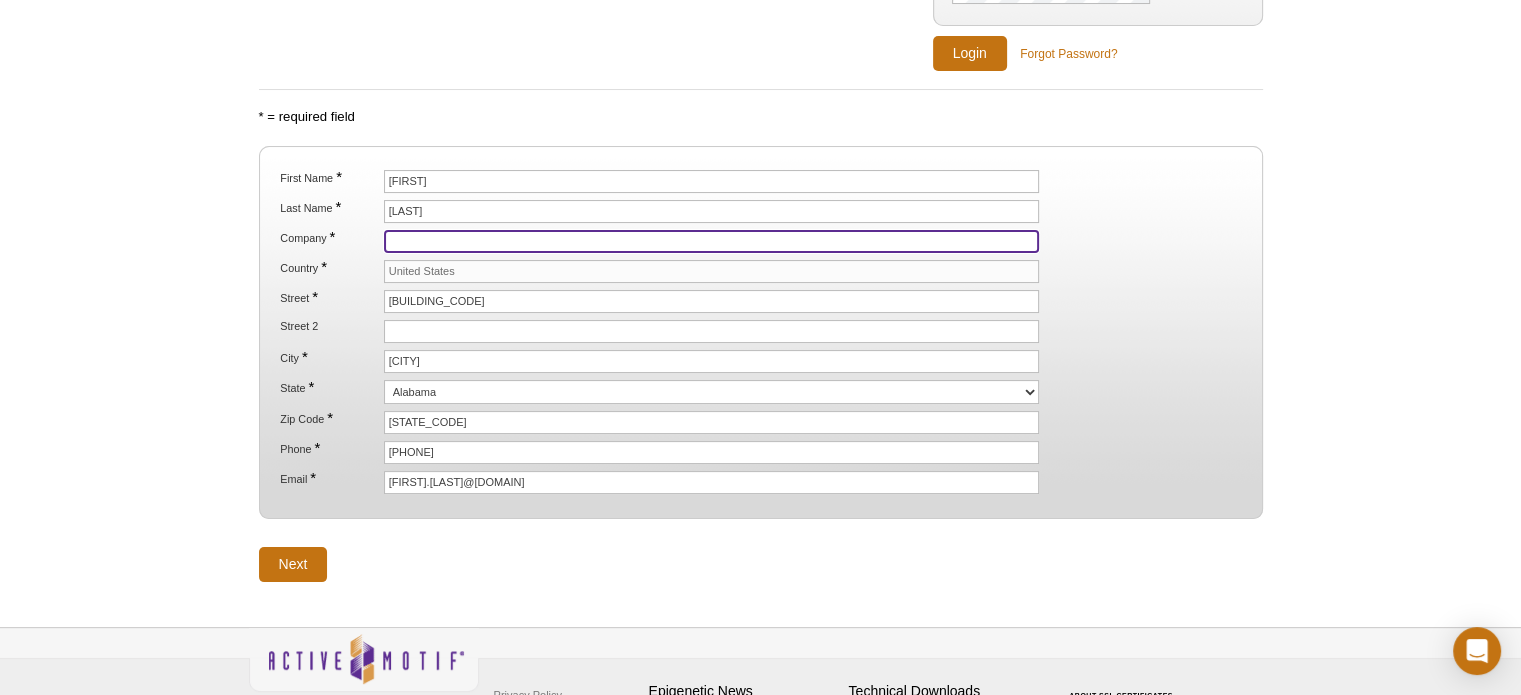 click on "Company *" at bounding box center [712, 241] 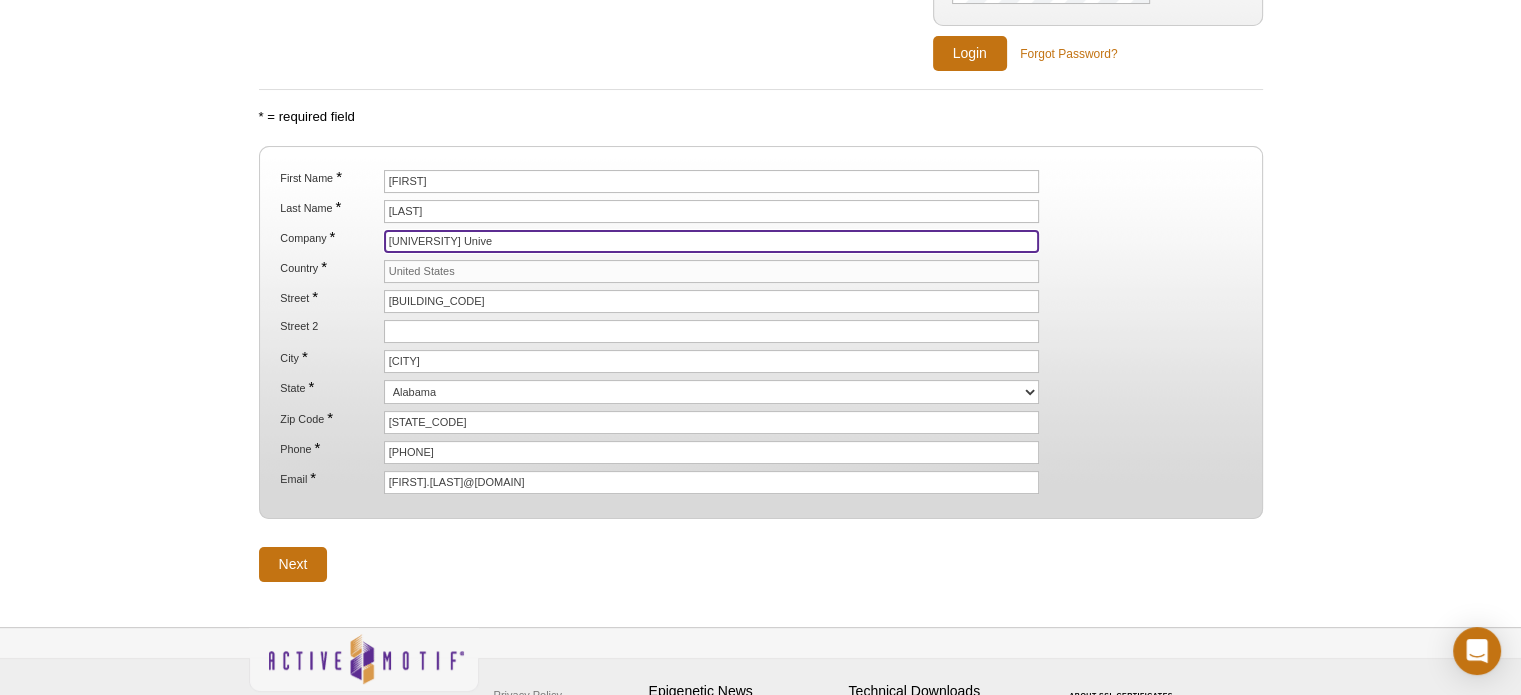 type on "[UNIVERSITY_NAME], School of Medicine" 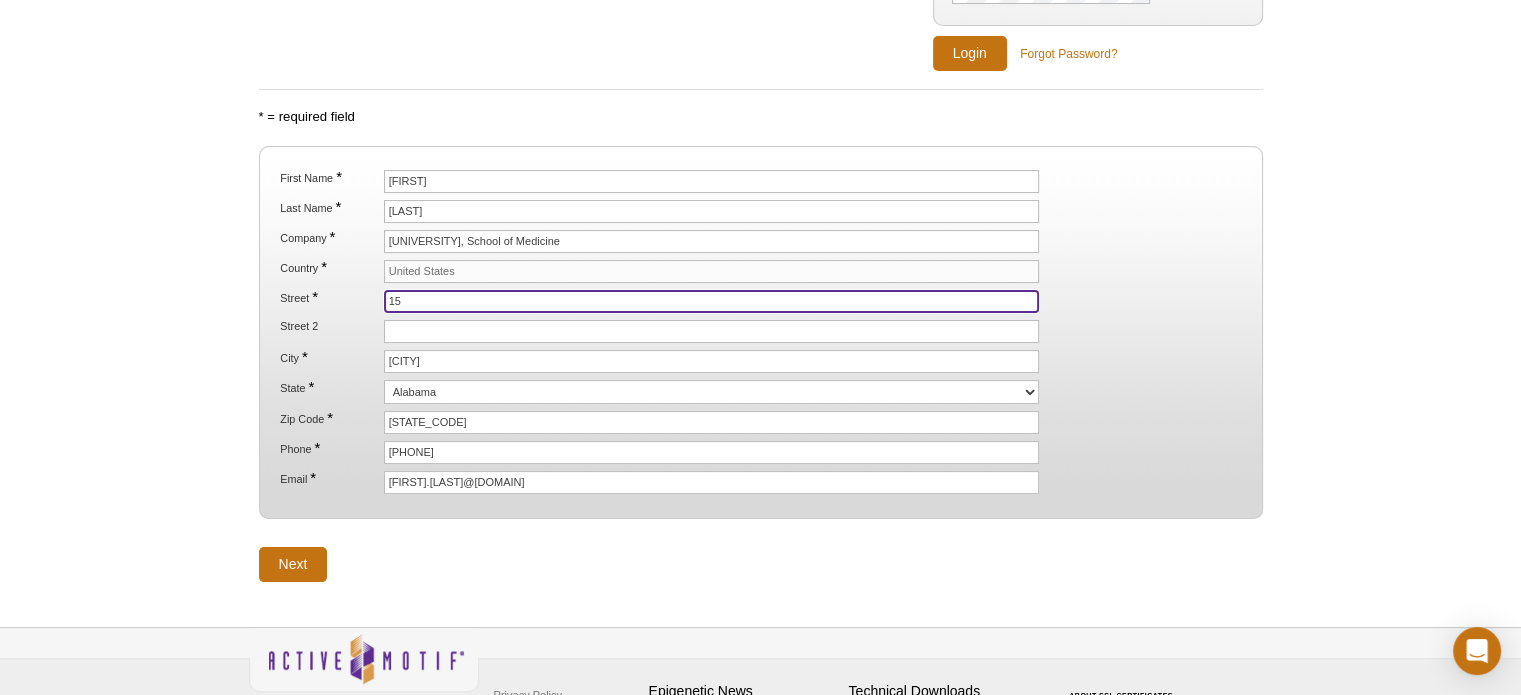 type on "1" 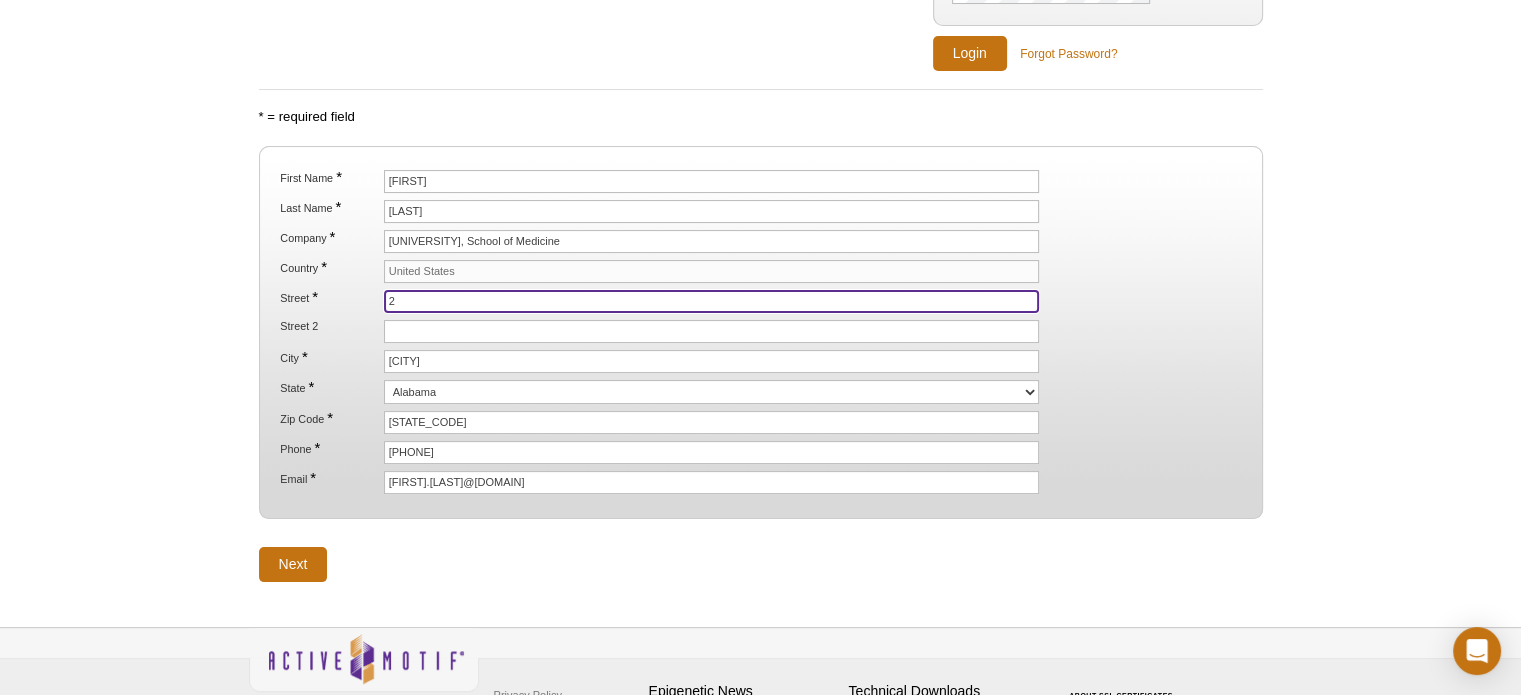 type on "[NUMBER] [STREET]" 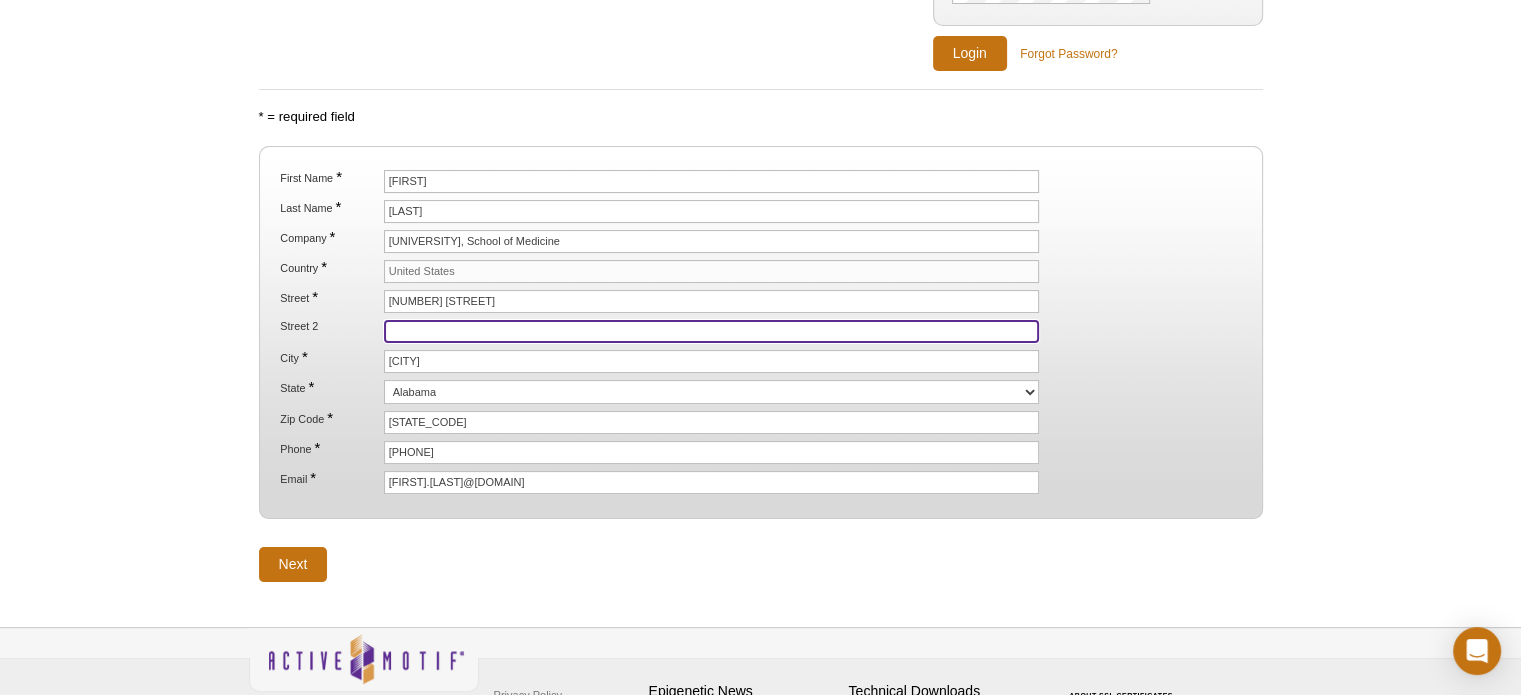click on "Street 2" at bounding box center (712, 331) 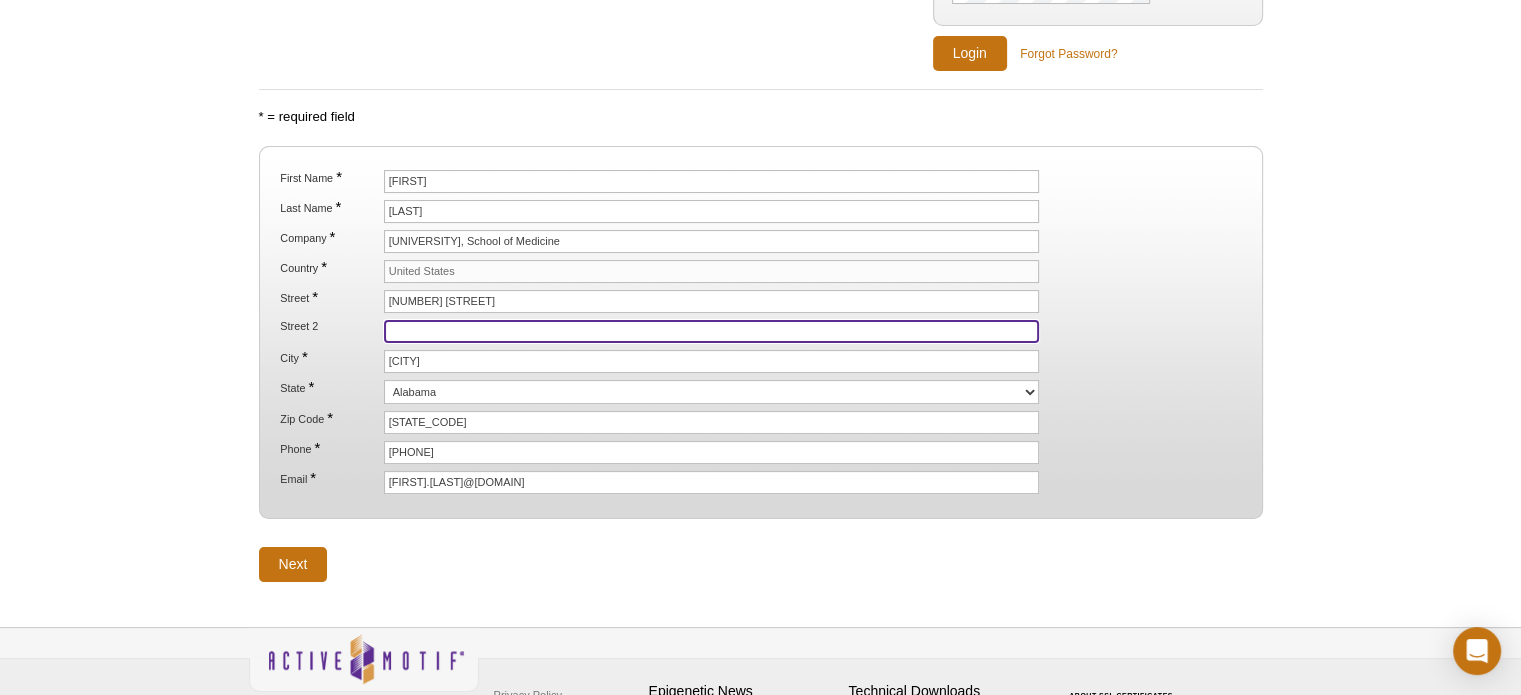 paste on "BCMM 349" 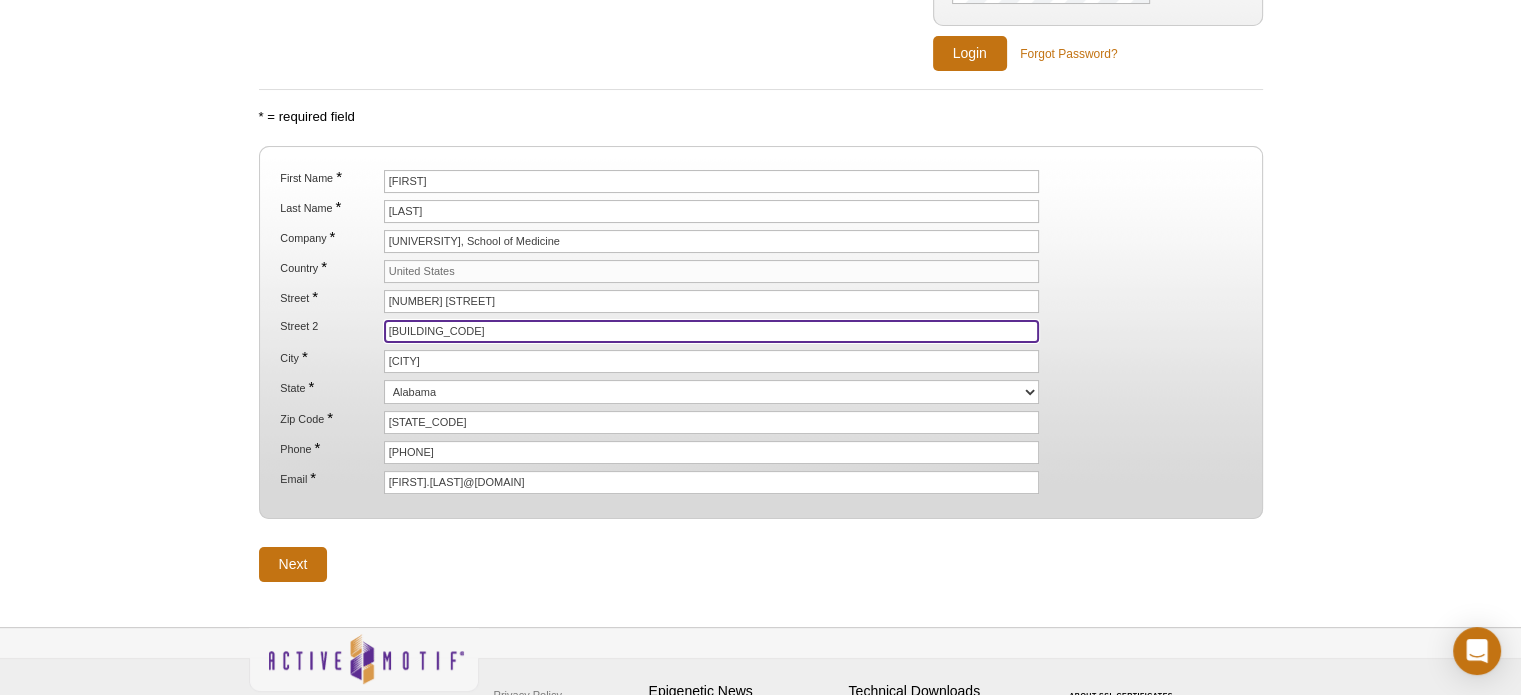type on "BCMM 349" 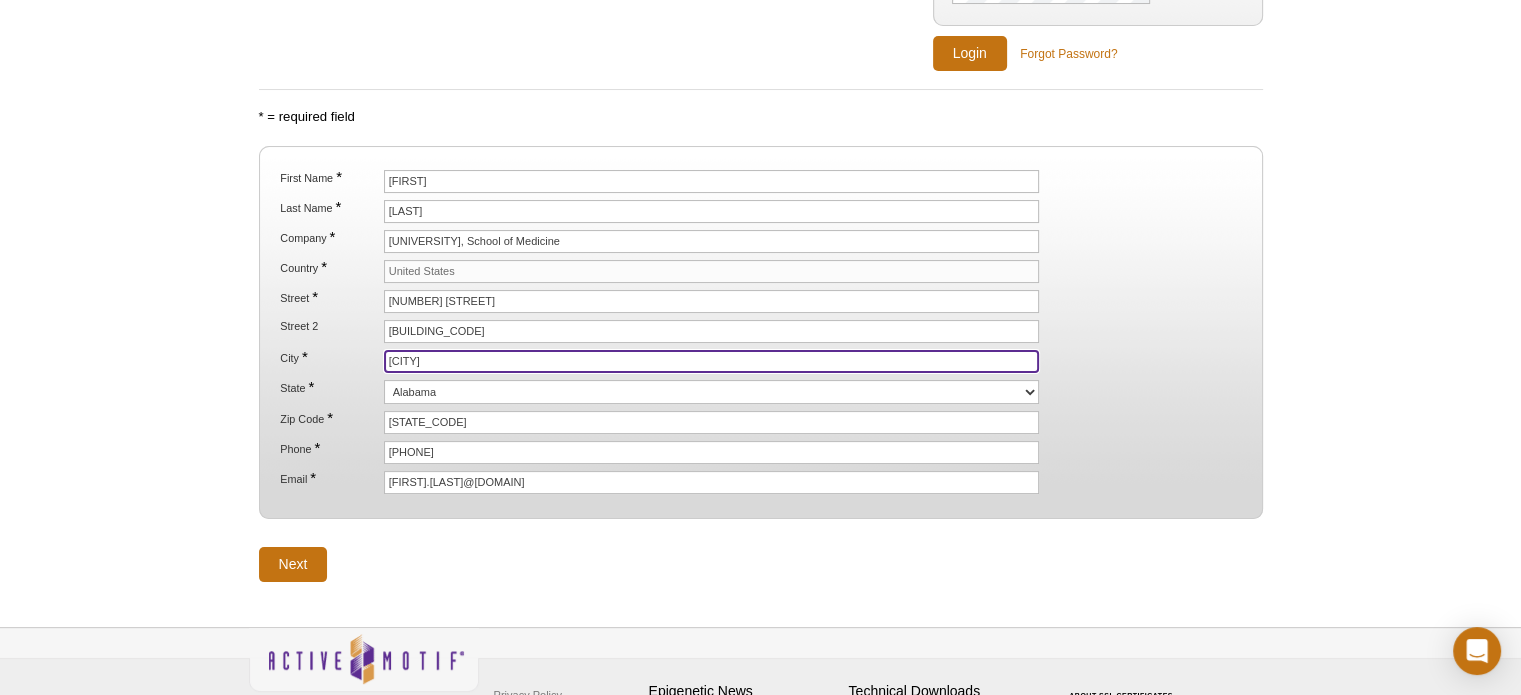 click on "Utrecht" at bounding box center [712, 361] 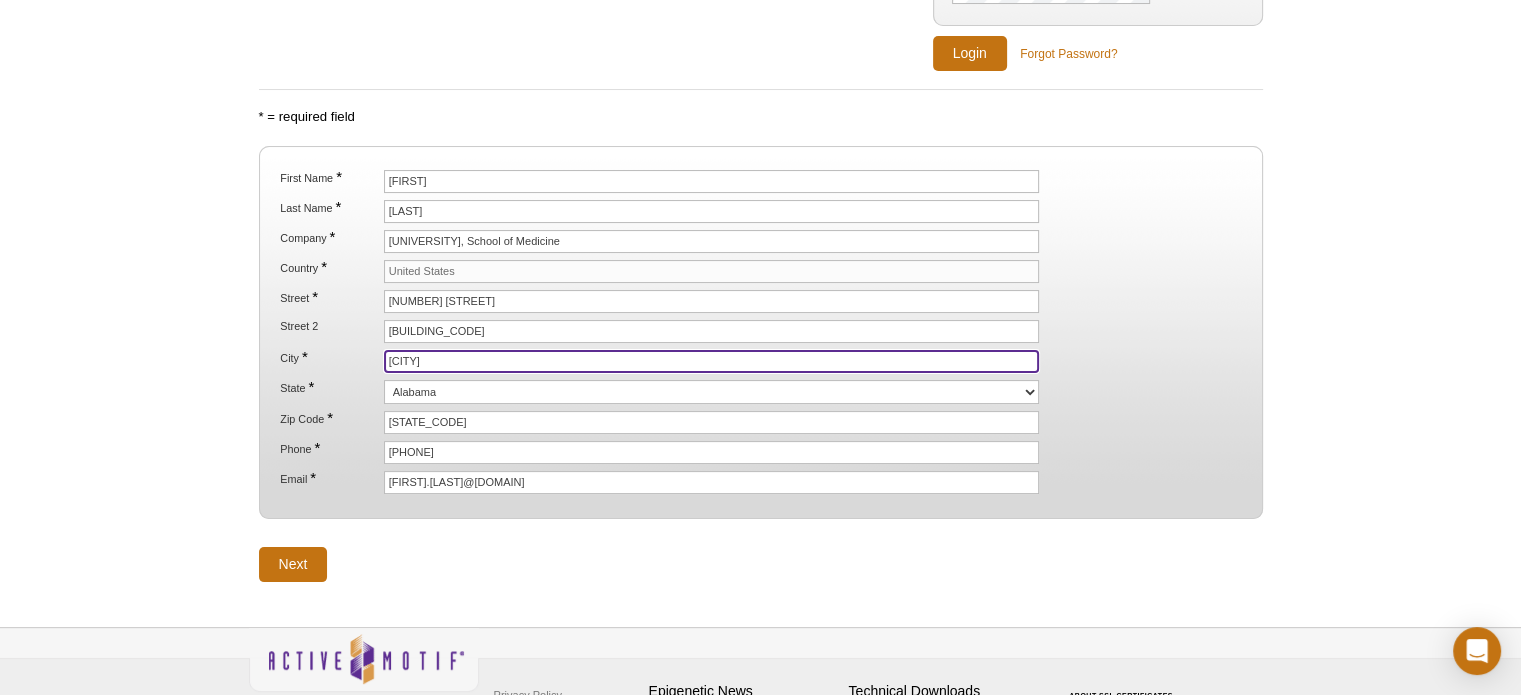 type on "[CITY]" 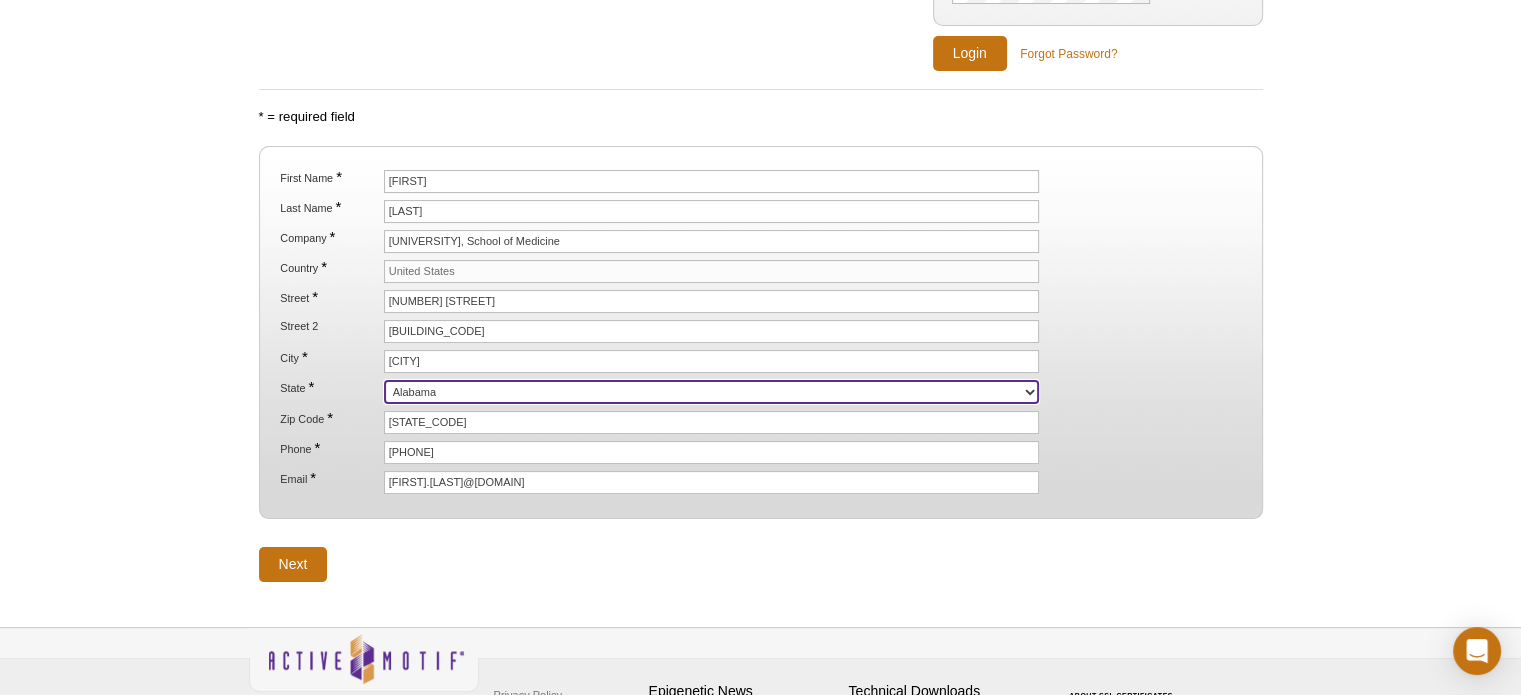 select on "CT" 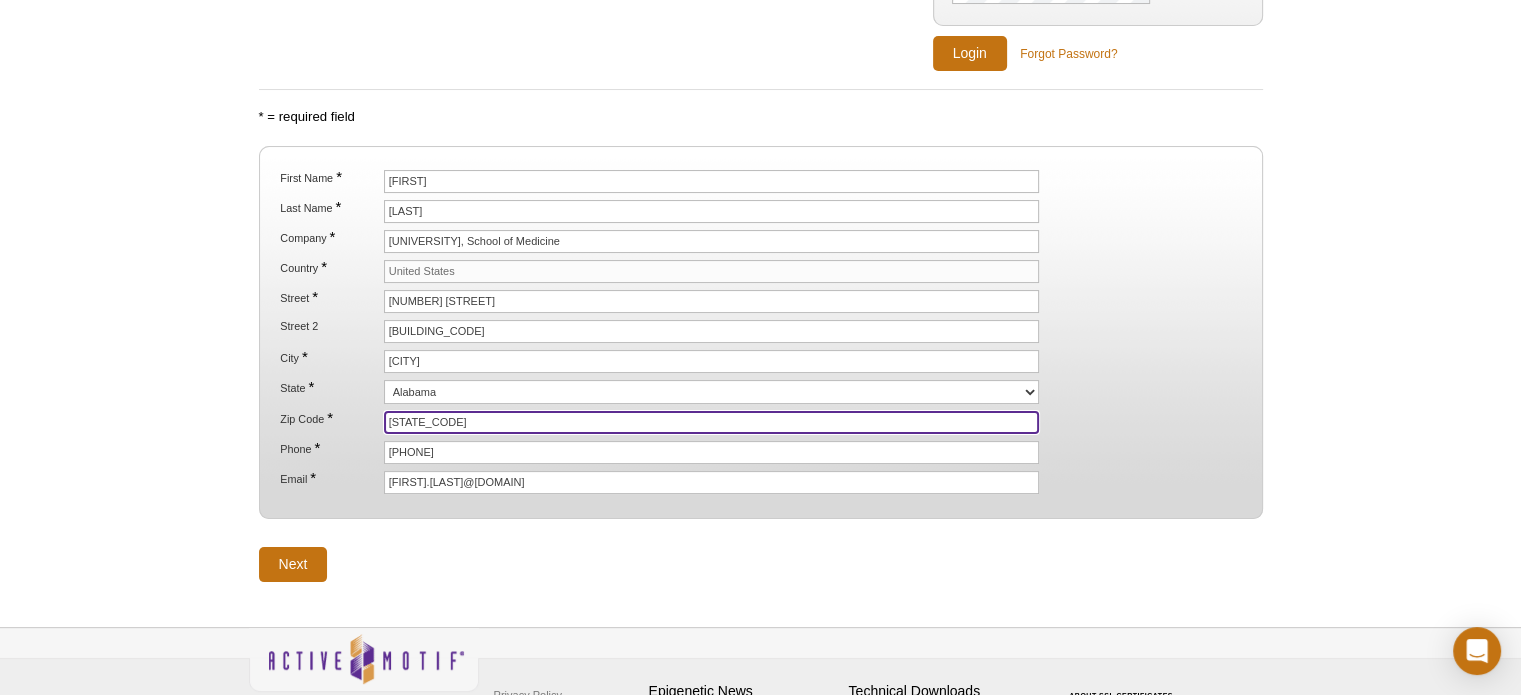 paste on "06519" 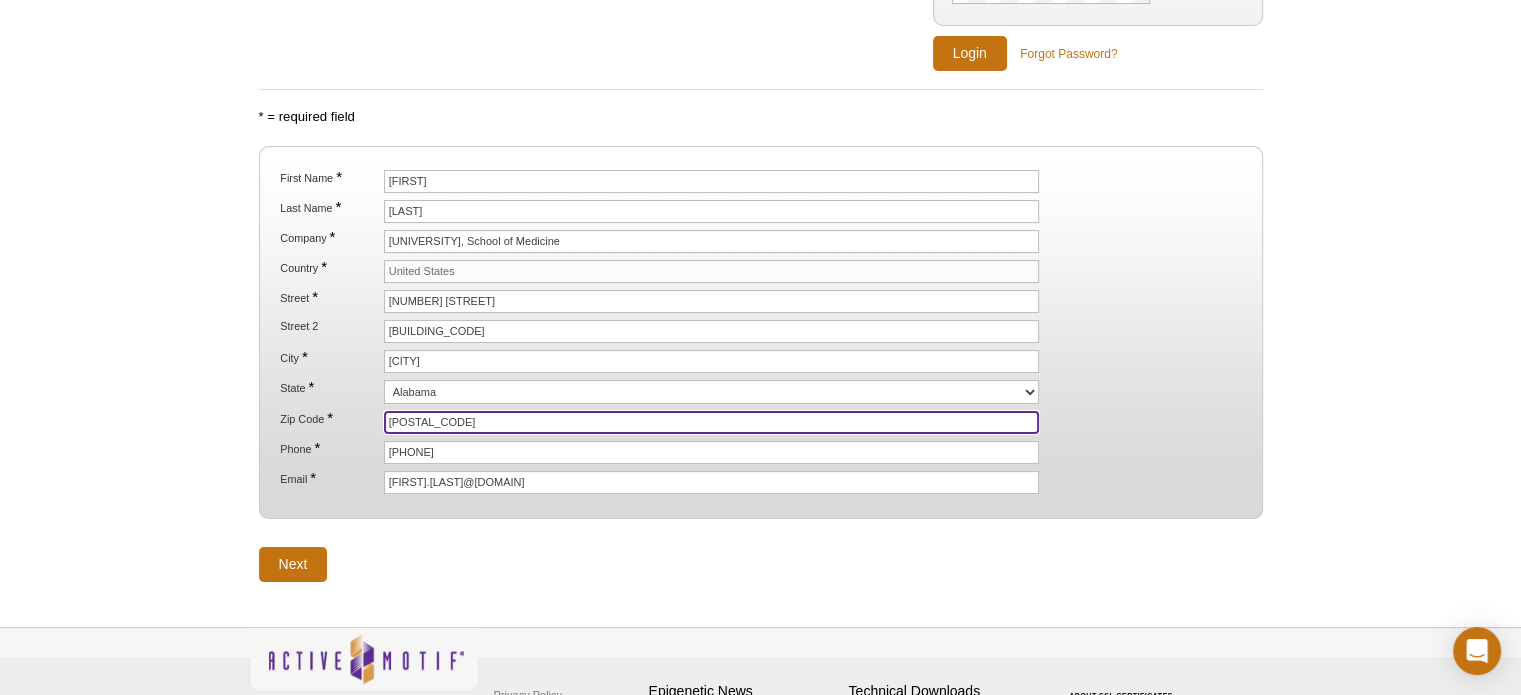 type on "06519" 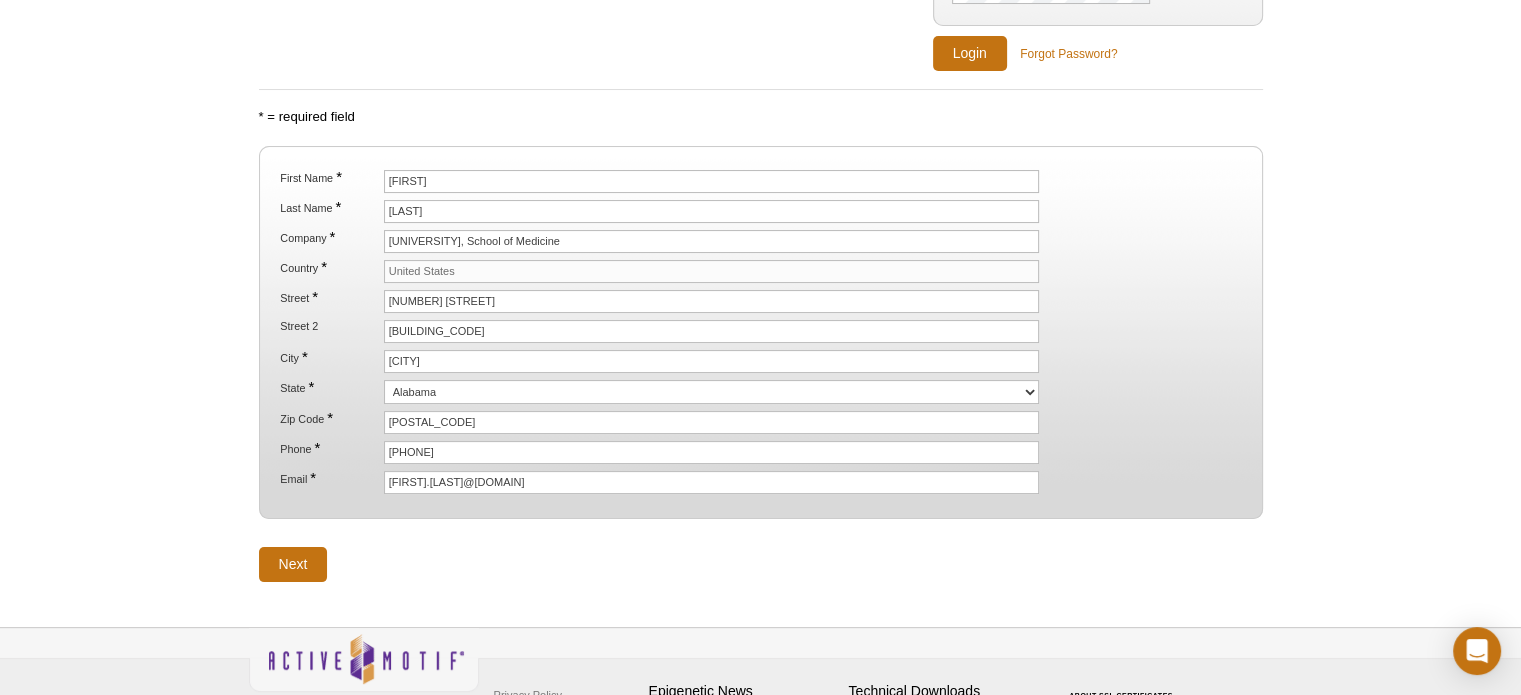 click on "First Name *
Daniel
Last Name *
Armendariz
Company *
Yale University, School of Medicine
Country *
United States
Street *
295 Congress Ave
Street 2
BCMM 349
City *
New Haven
State *
Alabama
Alaska
American Samoa
Arizona
Arkansas
California
Colorado
Connecticut
Delaware
District of Columbia
Florida
Georgia" at bounding box center [760, 332] 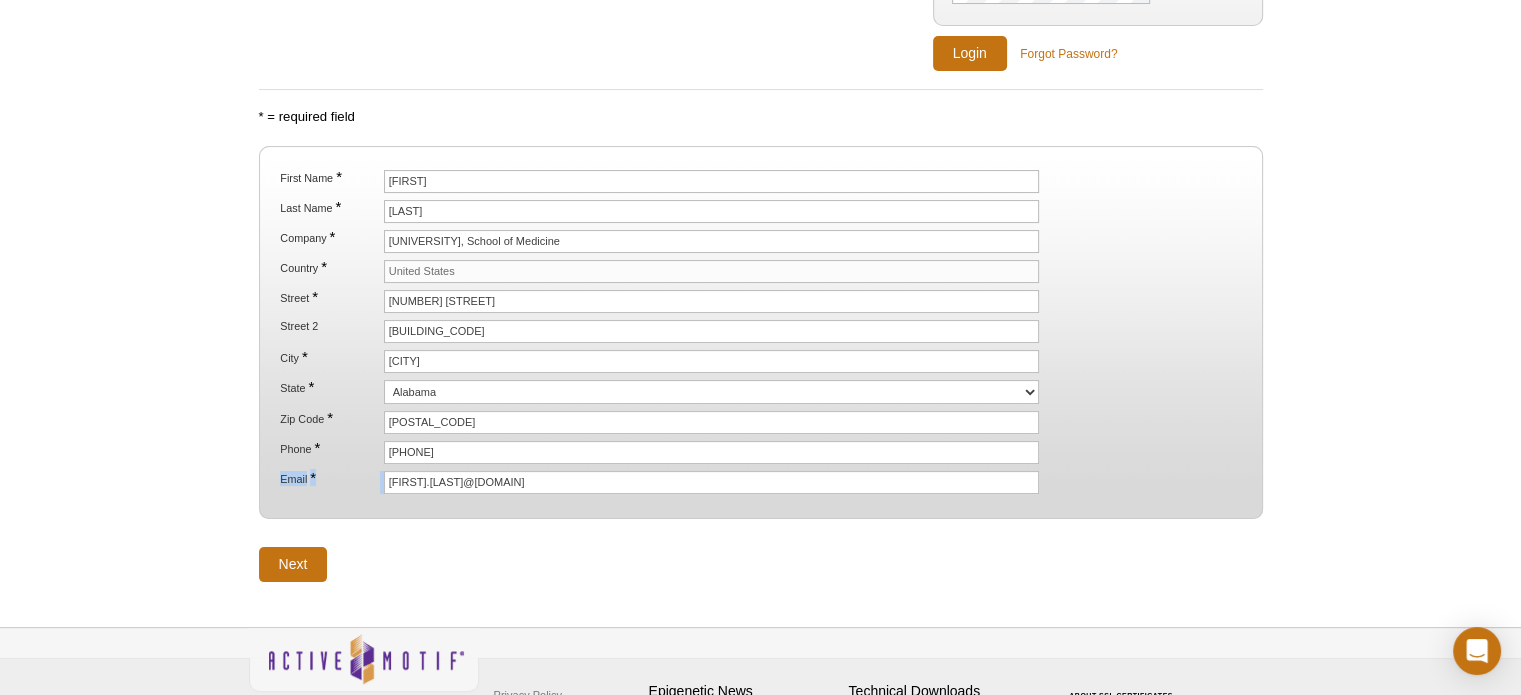 click at bounding box center (417, 435) 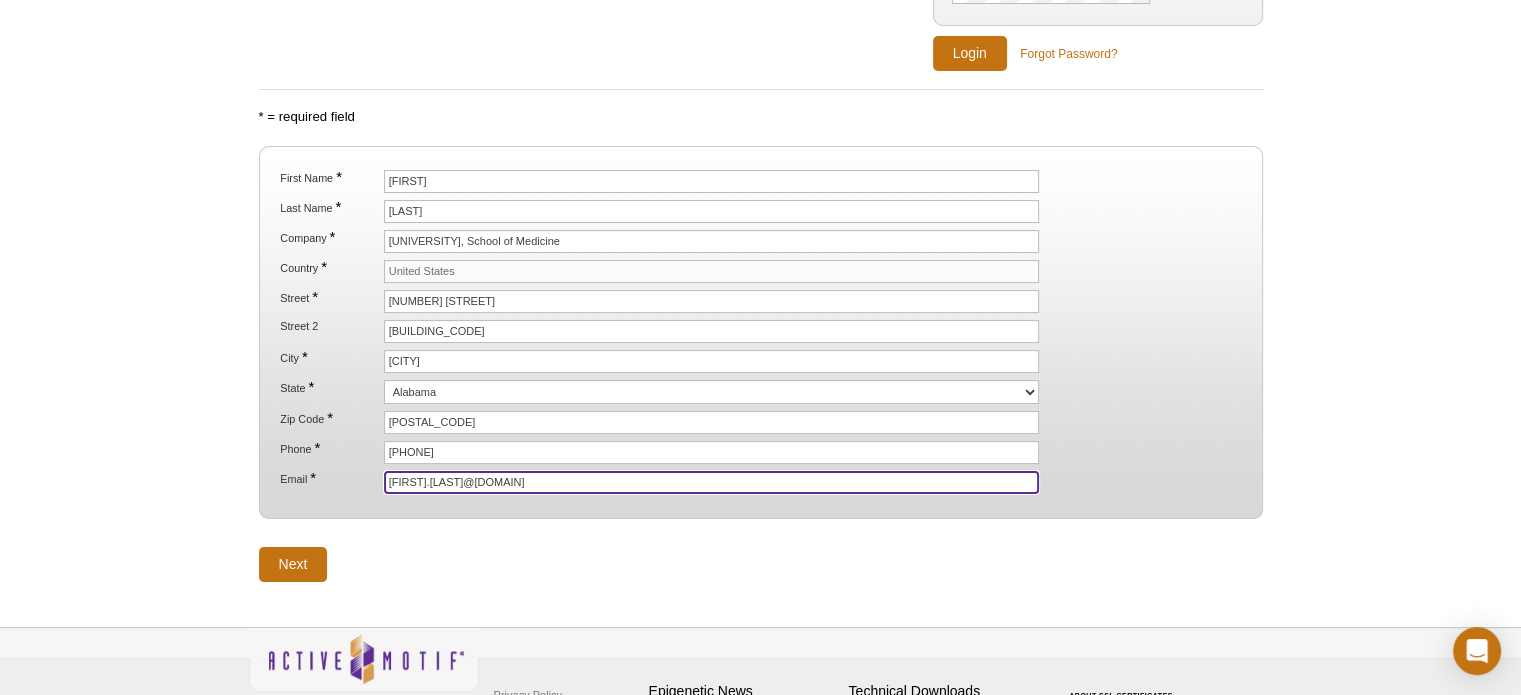 click on "darmendariz95@gmail.com" at bounding box center (712, 482) 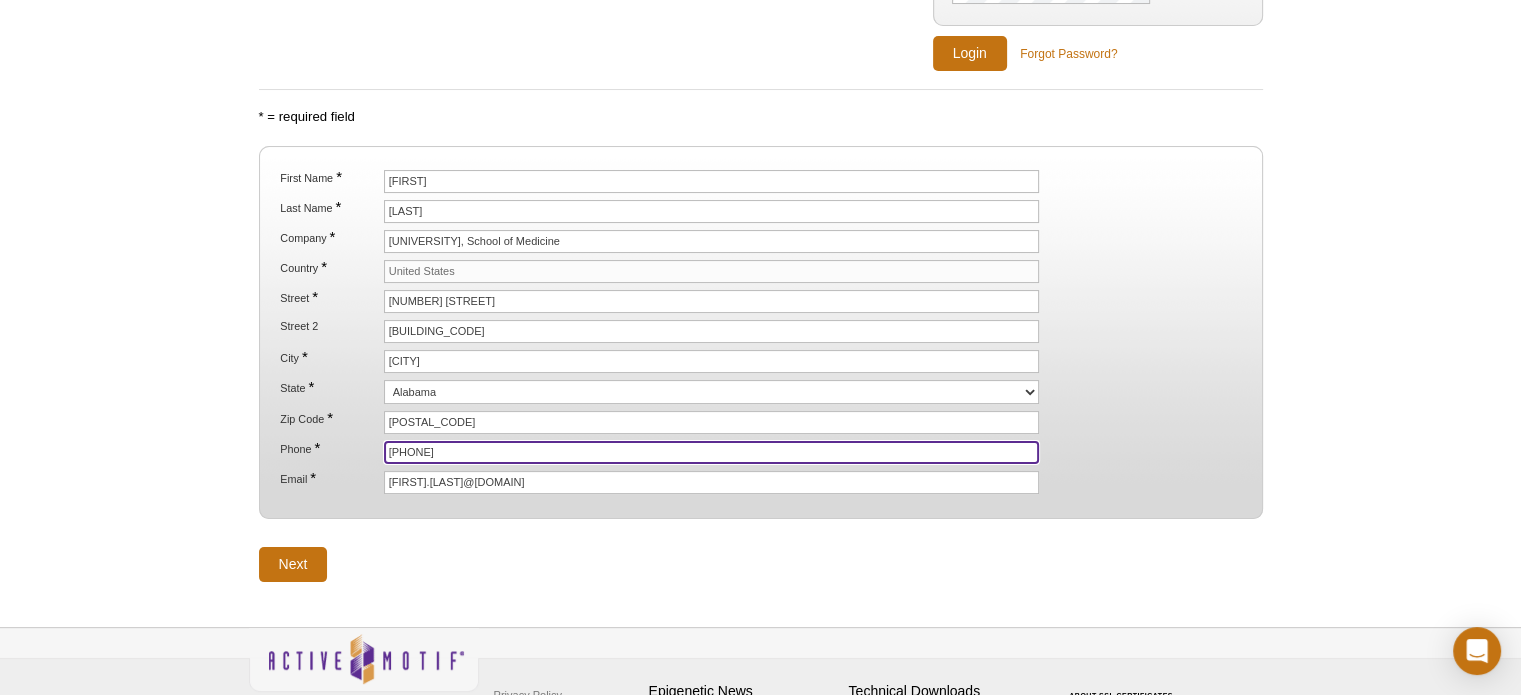 click on "0645272402" at bounding box center [712, 452] 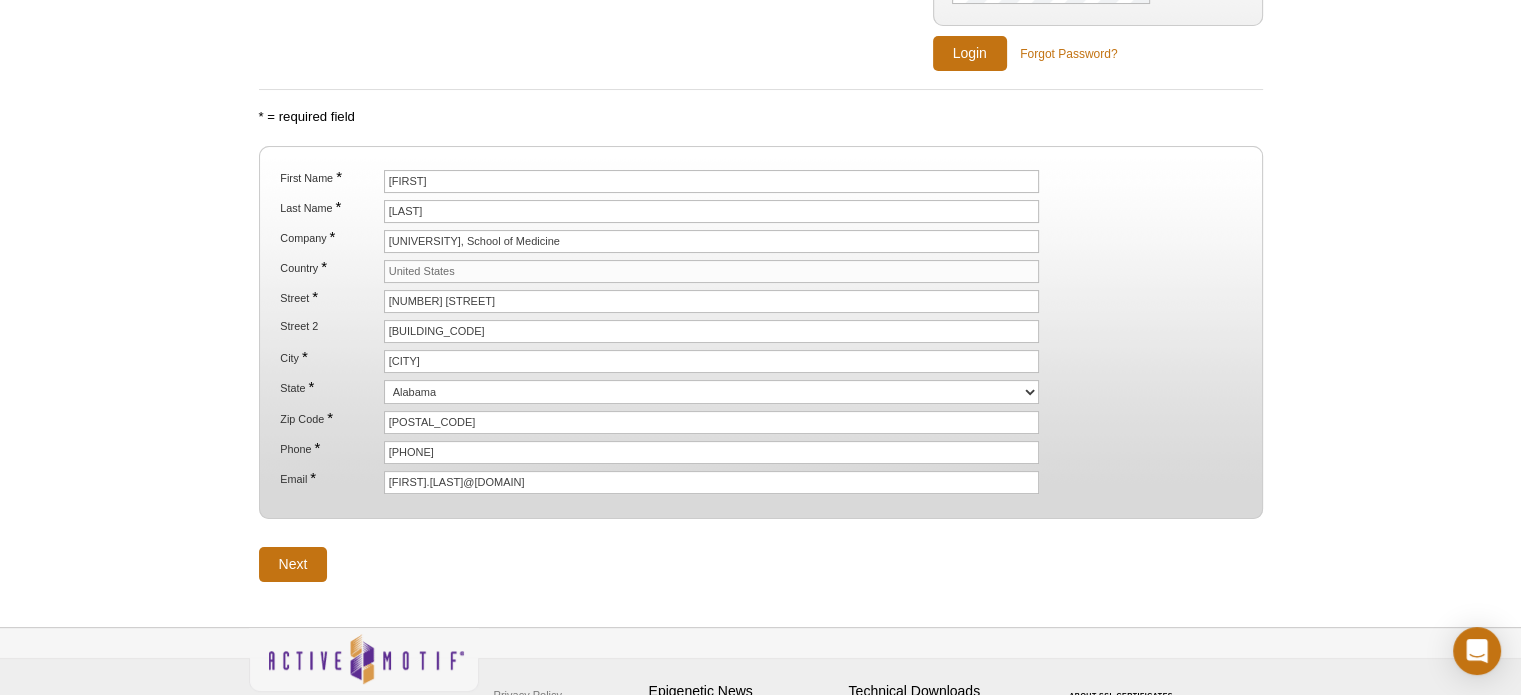 click on "Email *" at bounding box center (329, 478) 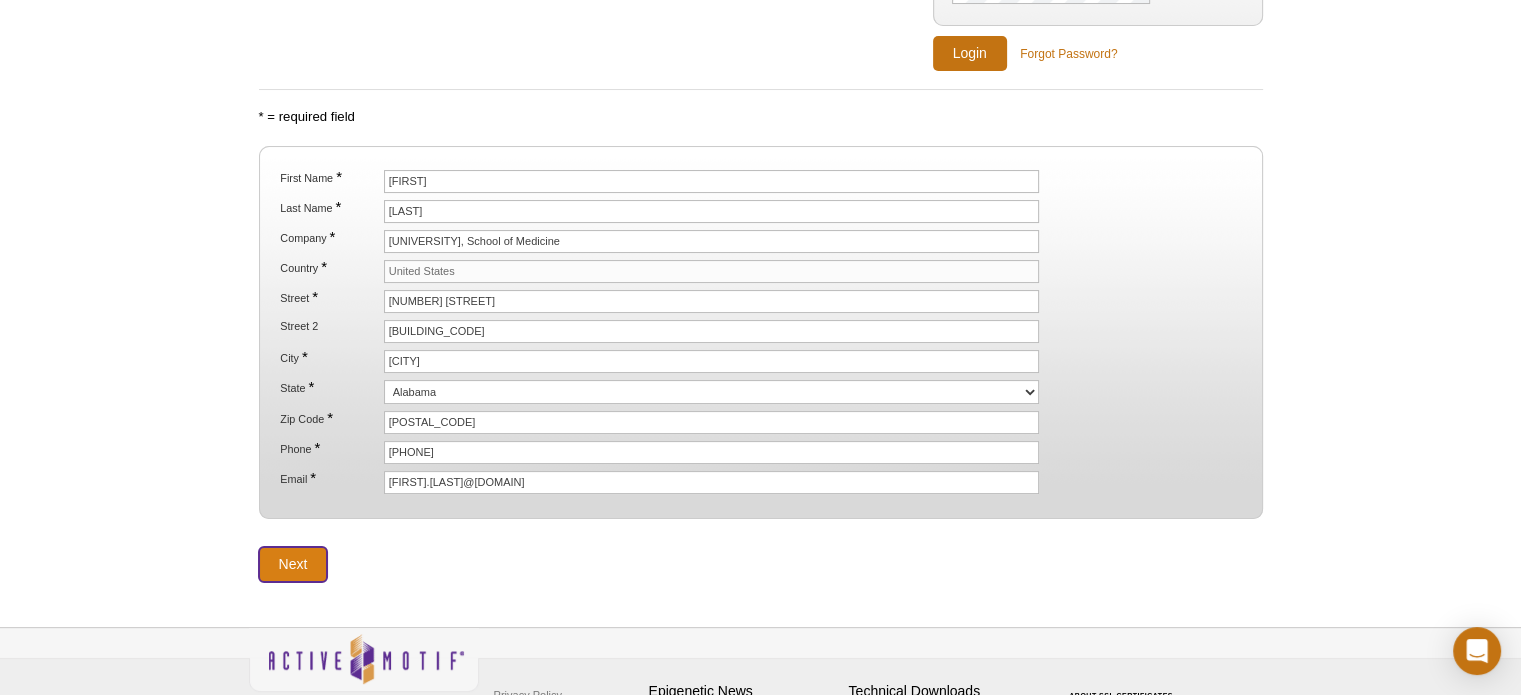 click on "Next" at bounding box center [293, 564] 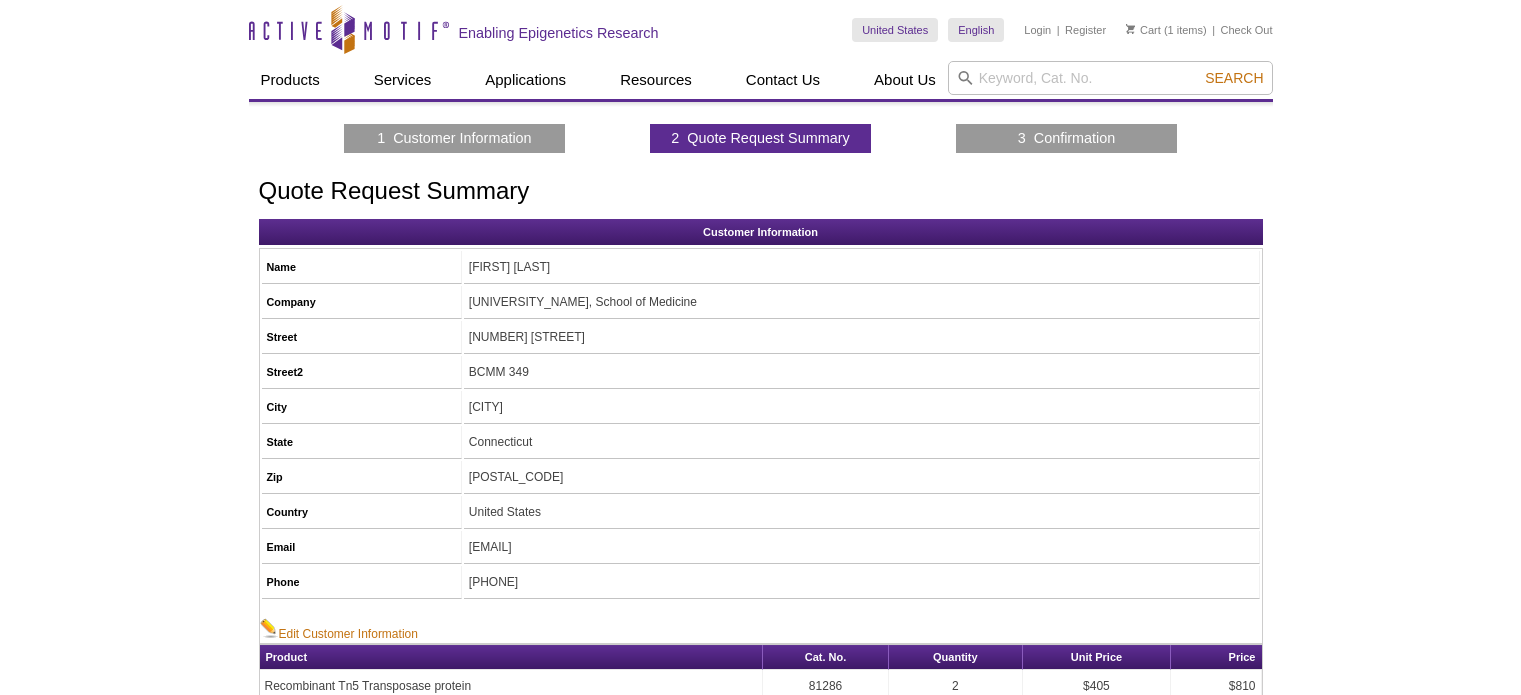 scroll, scrollTop: 0, scrollLeft: 0, axis: both 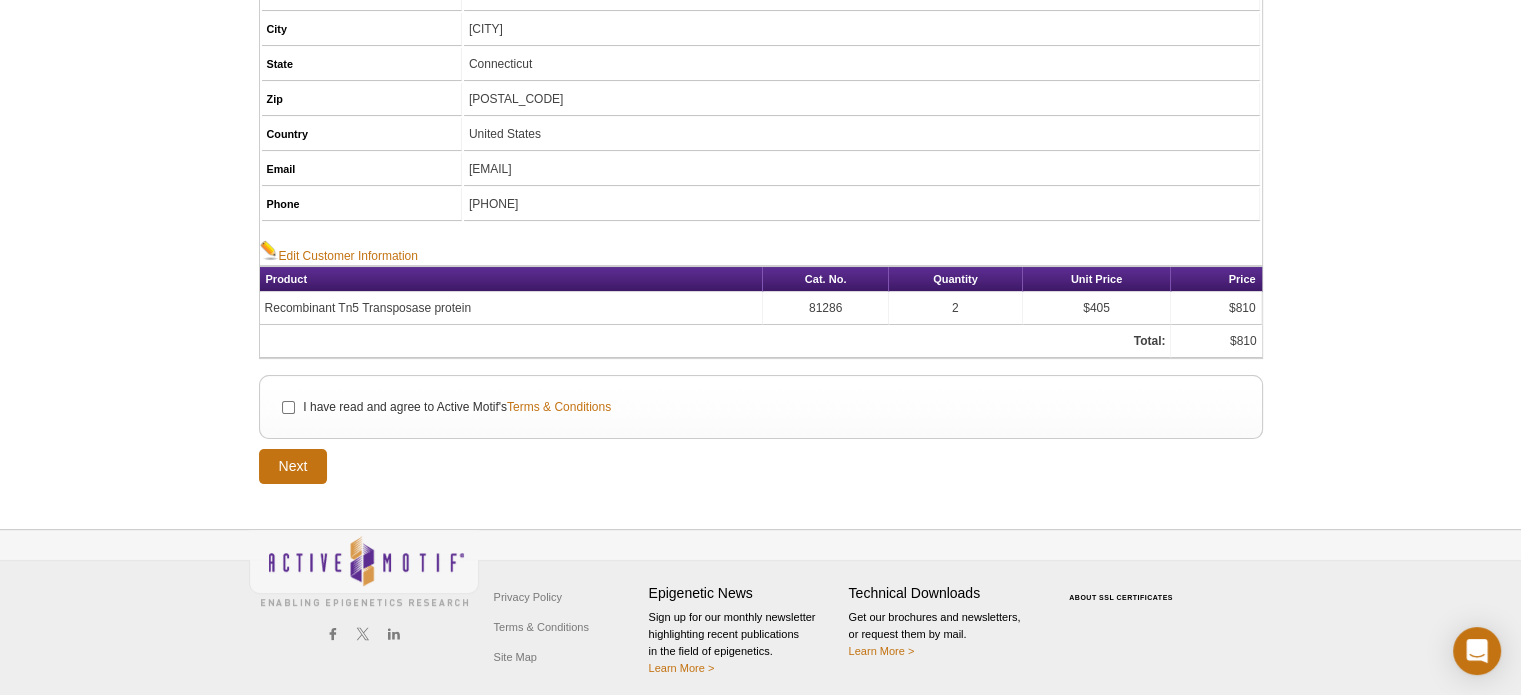 click on "I have read and agree to Active Motif's  Terms & Conditions" at bounding box center (456, 407) 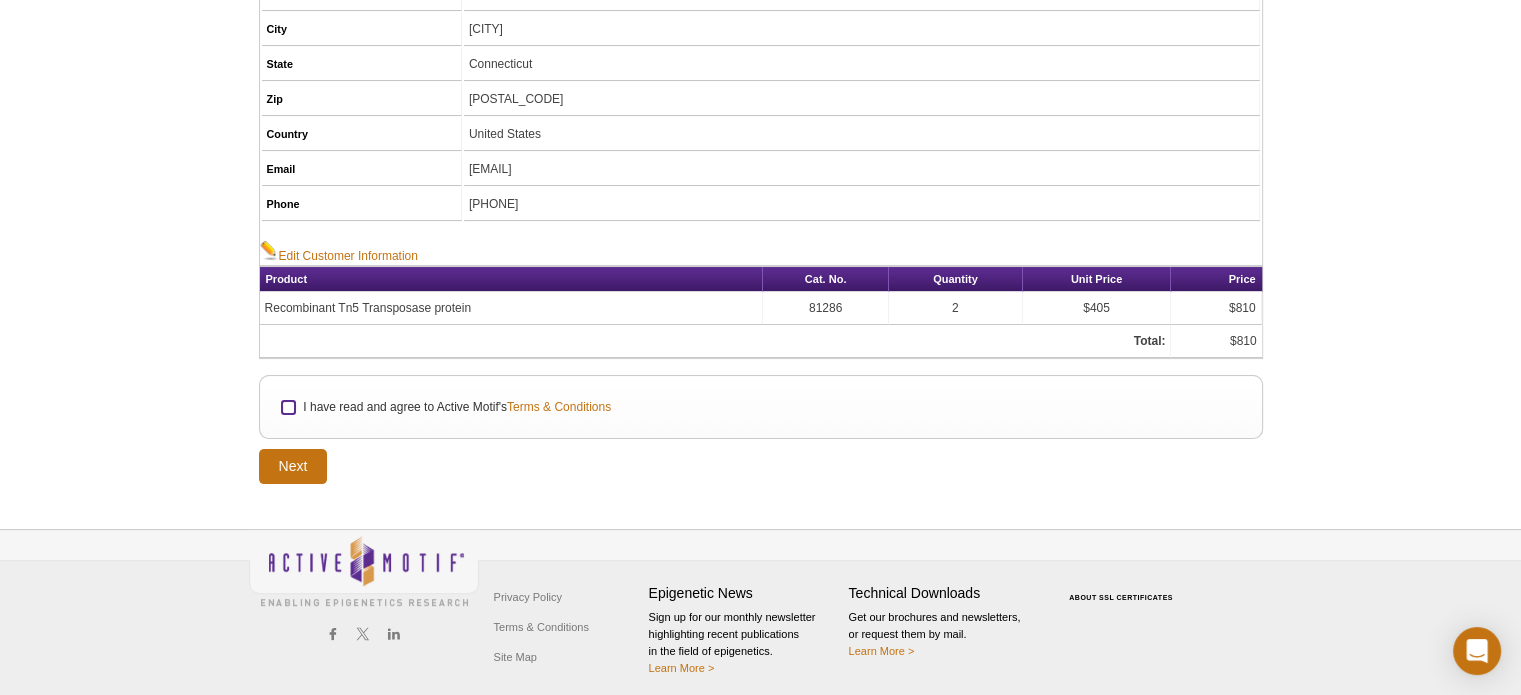 click on "I have read and agree to Active Motif's  Terms & Conditions" at bounding box center (288, 407) 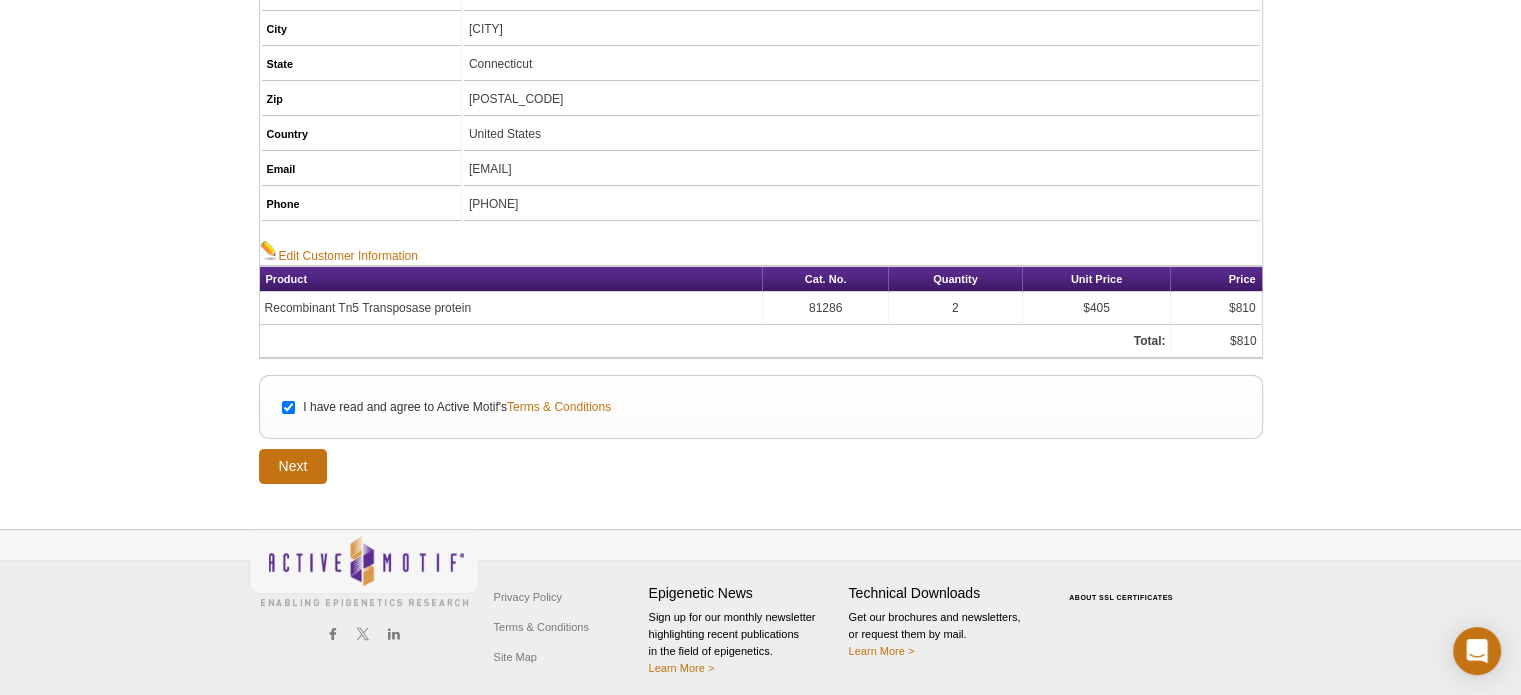 click on "Active Motif Logo
Enabling Epigenetics Research
1
Search
Skip to content
Active Motif Logo
Enabling Epigenetics Research
[COUNTRY]
Australia
Austria
Belgium
Brazil
Canada
China Czech Republic India" at bounding box center (760, 163) 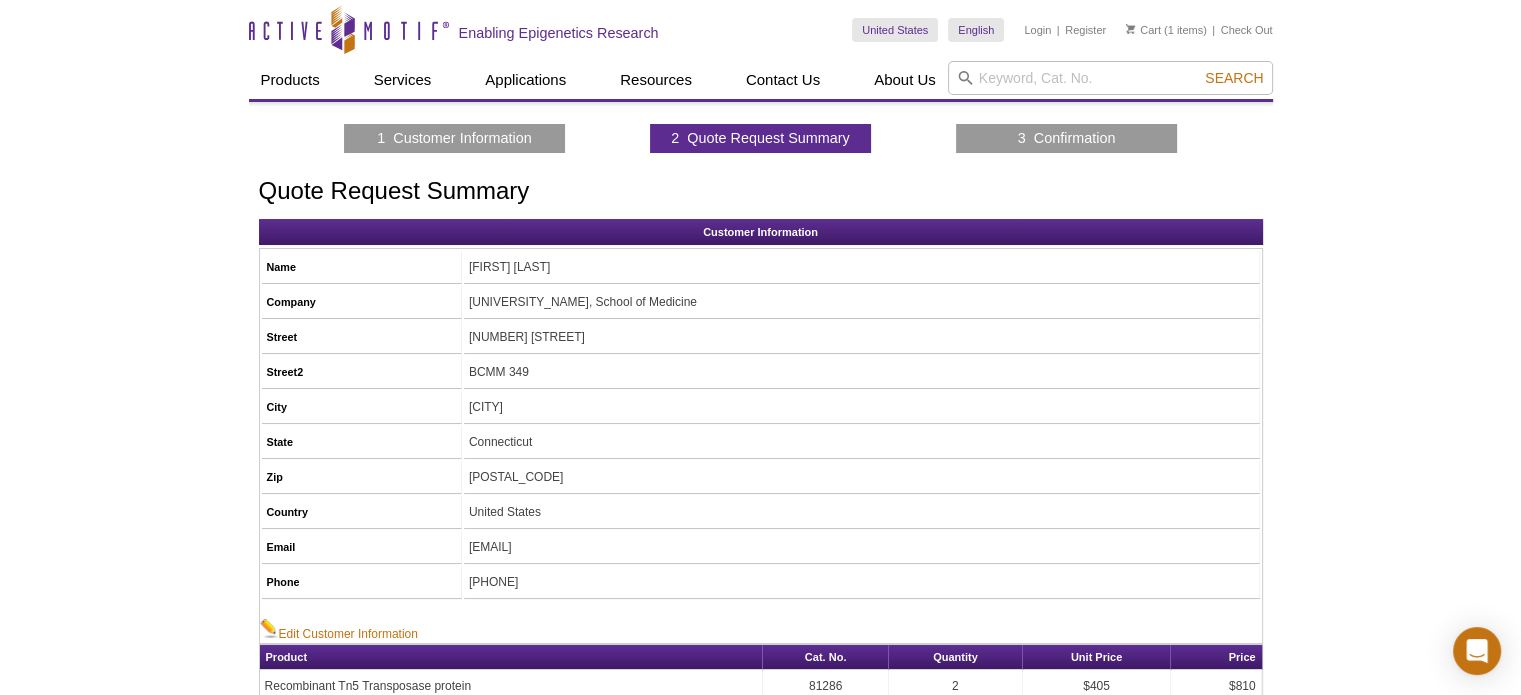 scroll, scrollTop: 378, scrollLeft: 0, axis: vertical 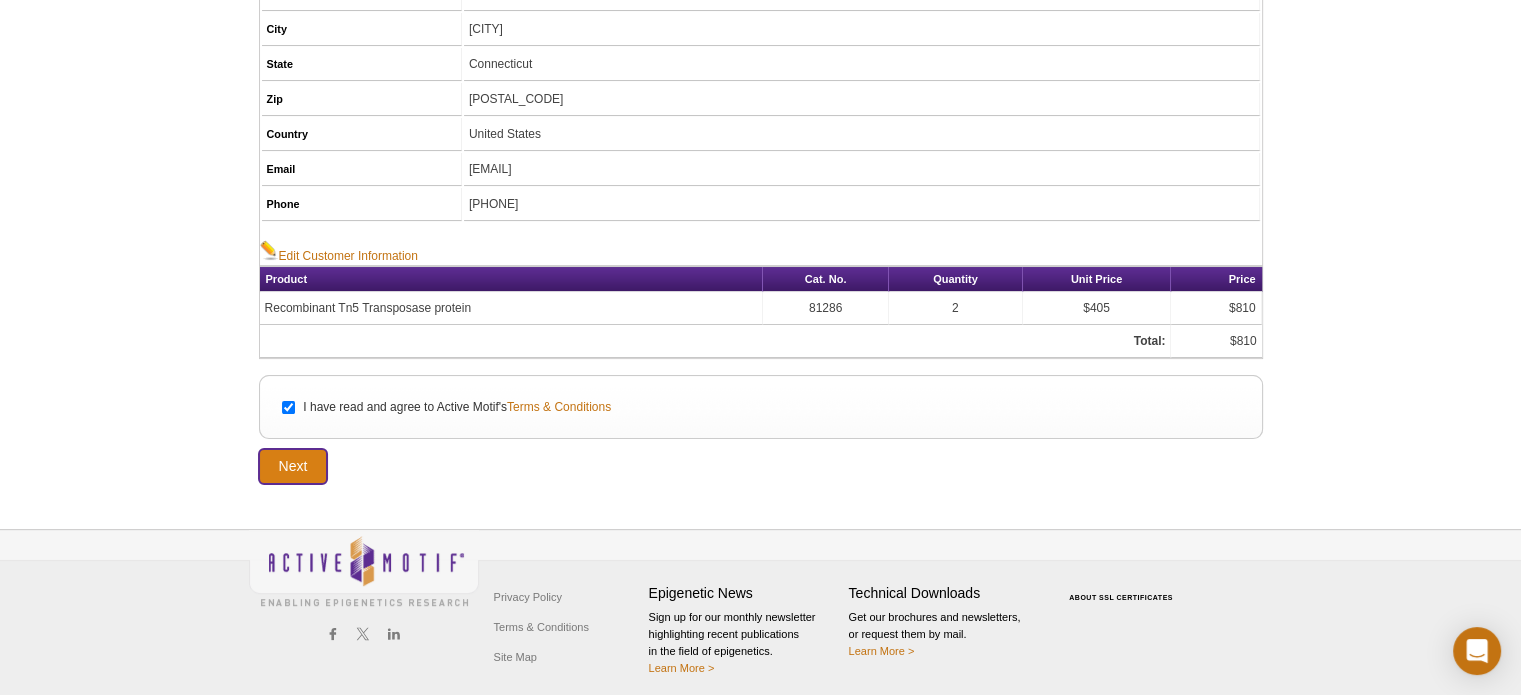 click on "Next" at bounding box center (293, 466) 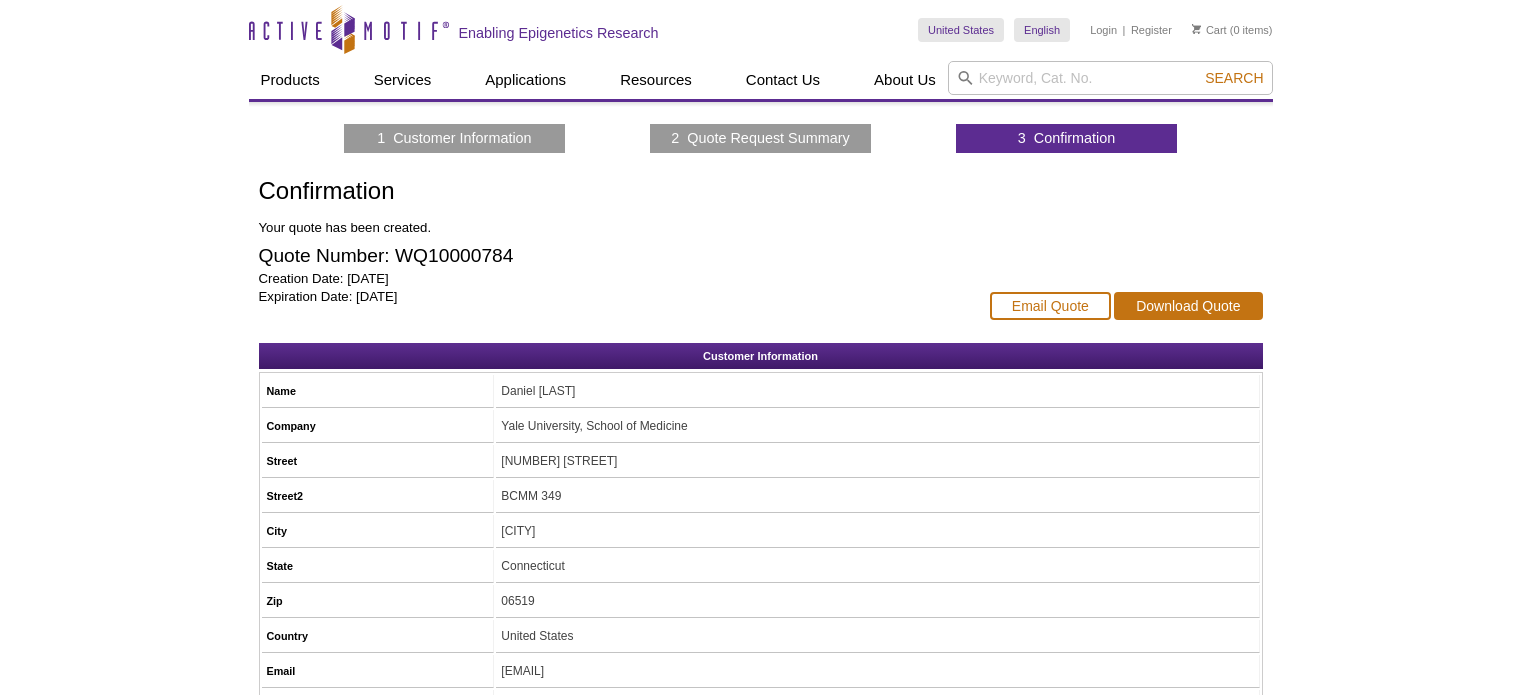 scroll, scrollTop: 0, scrollLeft: 0, axis: both 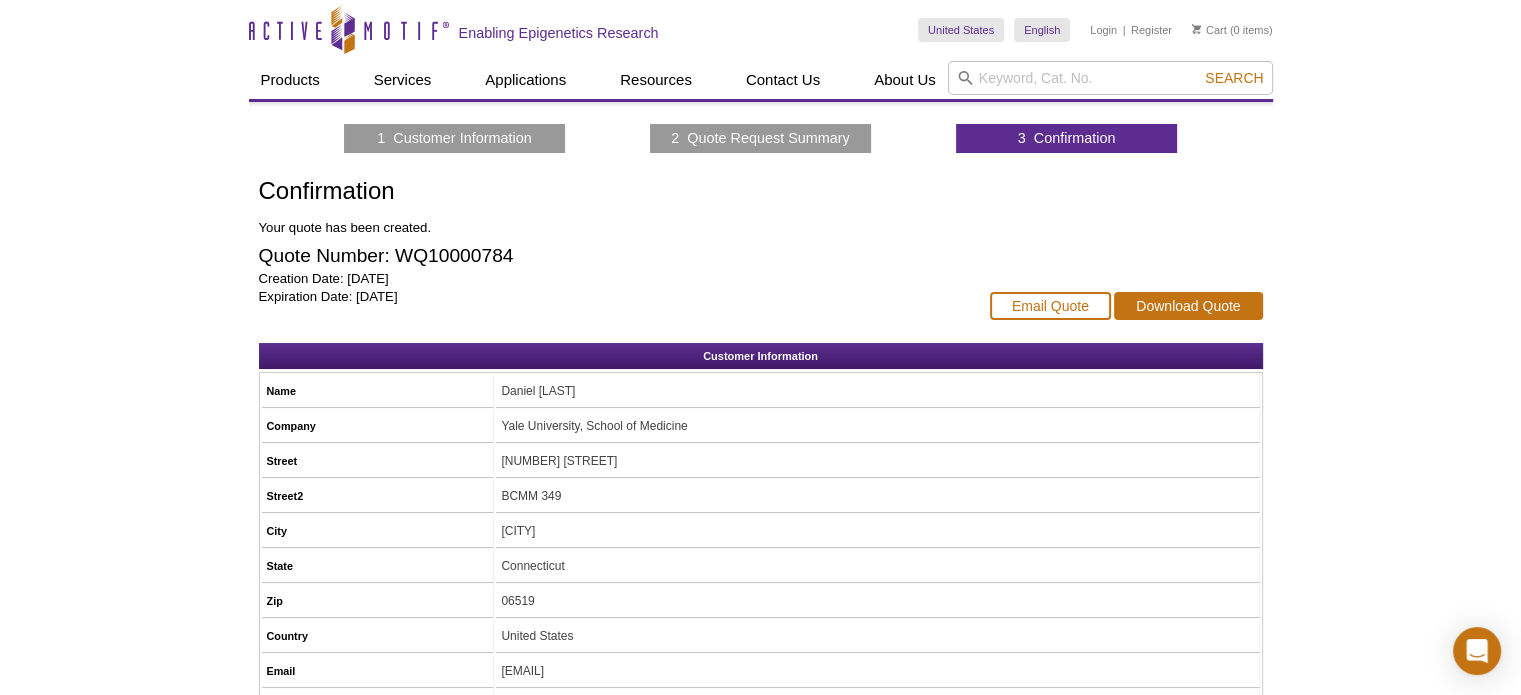 click on "Email Quote      Download Quote" at bounding box center [1126, 260] 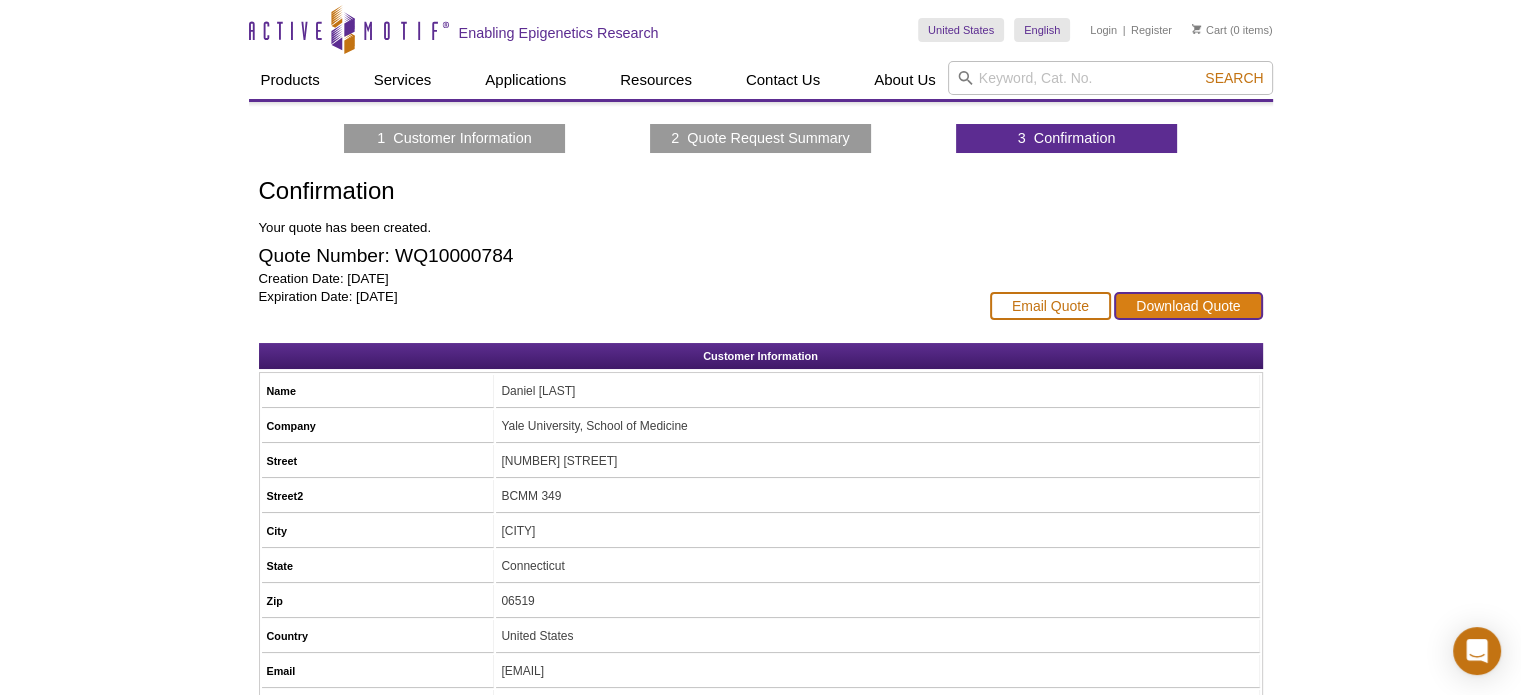 click on "Download Quote" at bounding box center (1188, 306) 